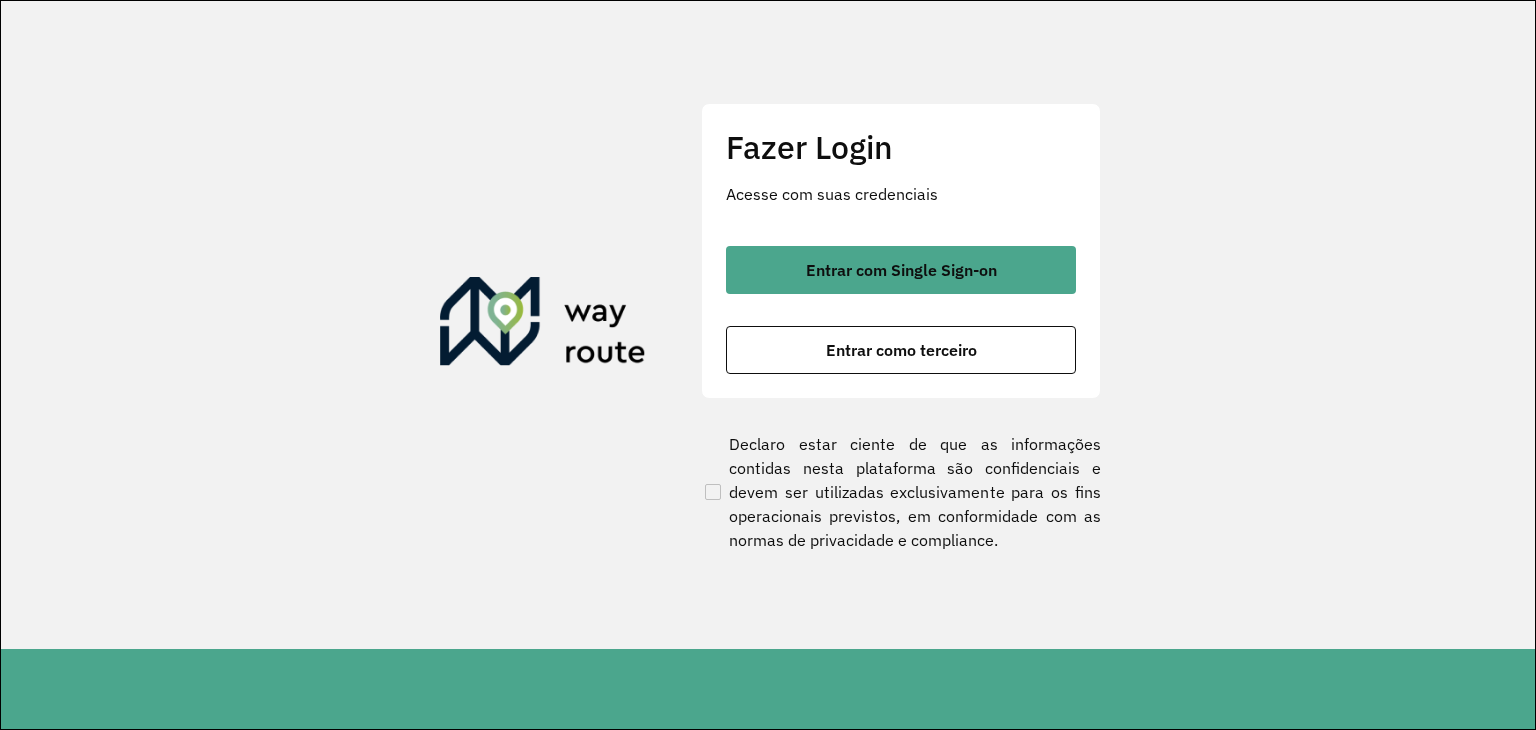 scroll, scrollTop: 0, scrollLeft: 0, axis: both 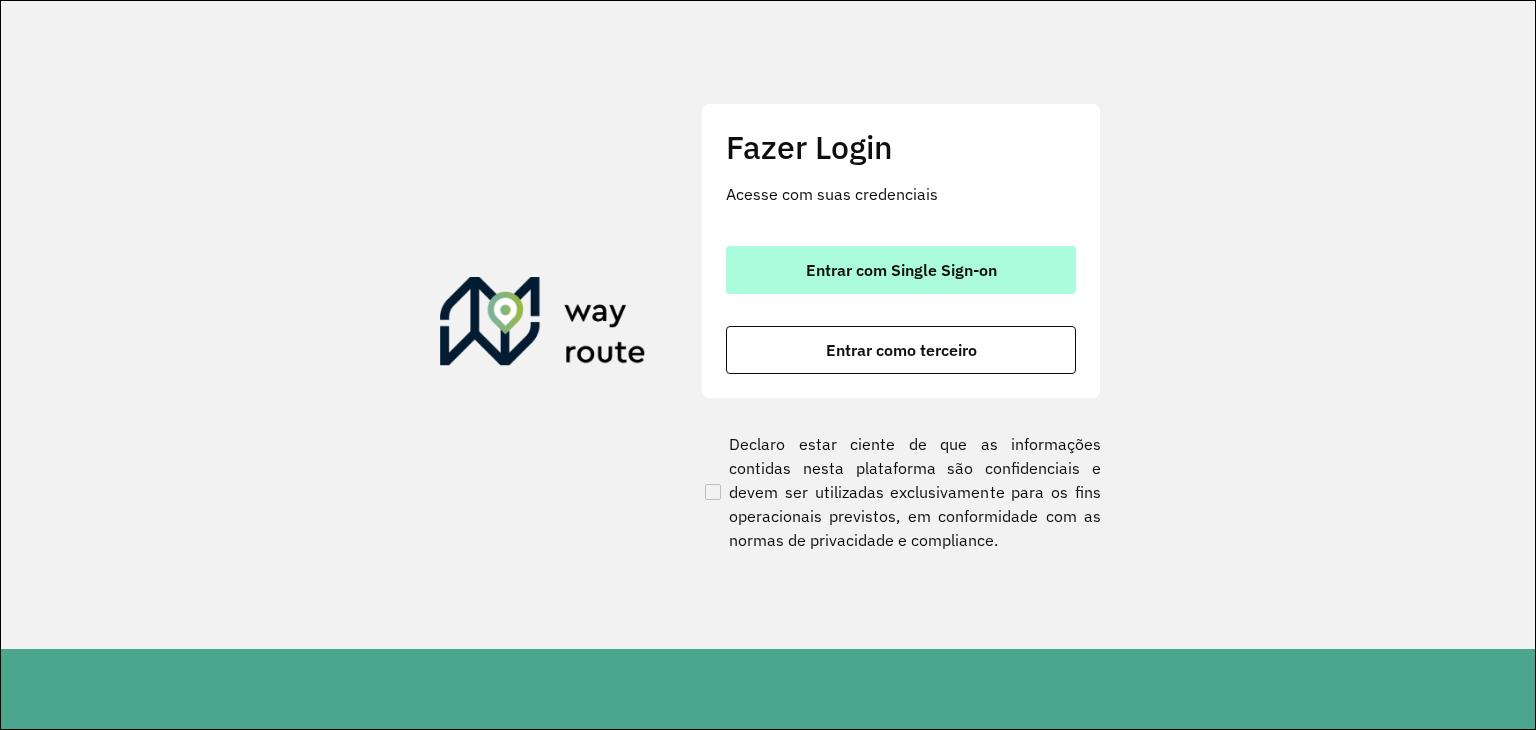 click on "Entrar com Single Sign-on" at bounding box center (901, 270) 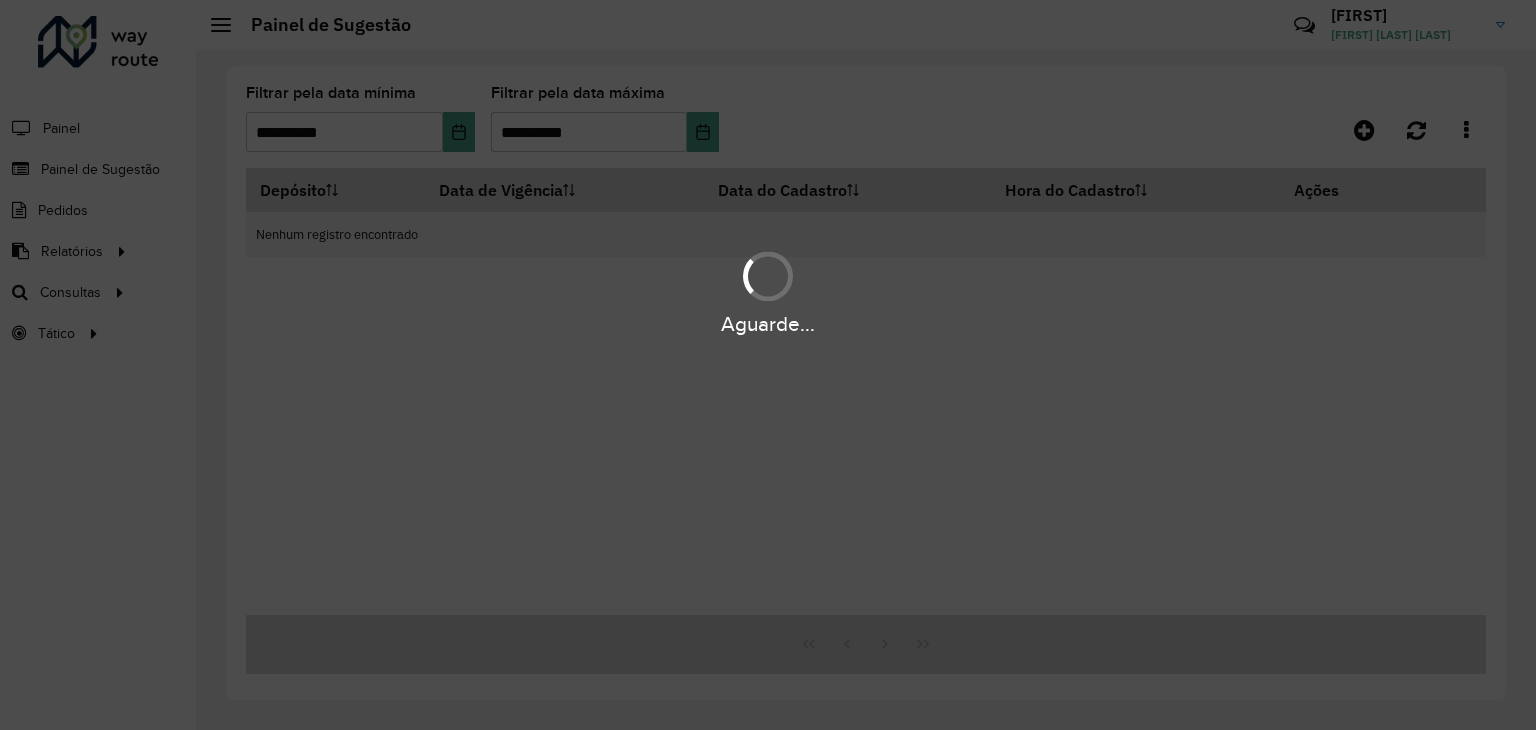 scroll, scrollTop: 0, scrollLeft: 0, axis: both 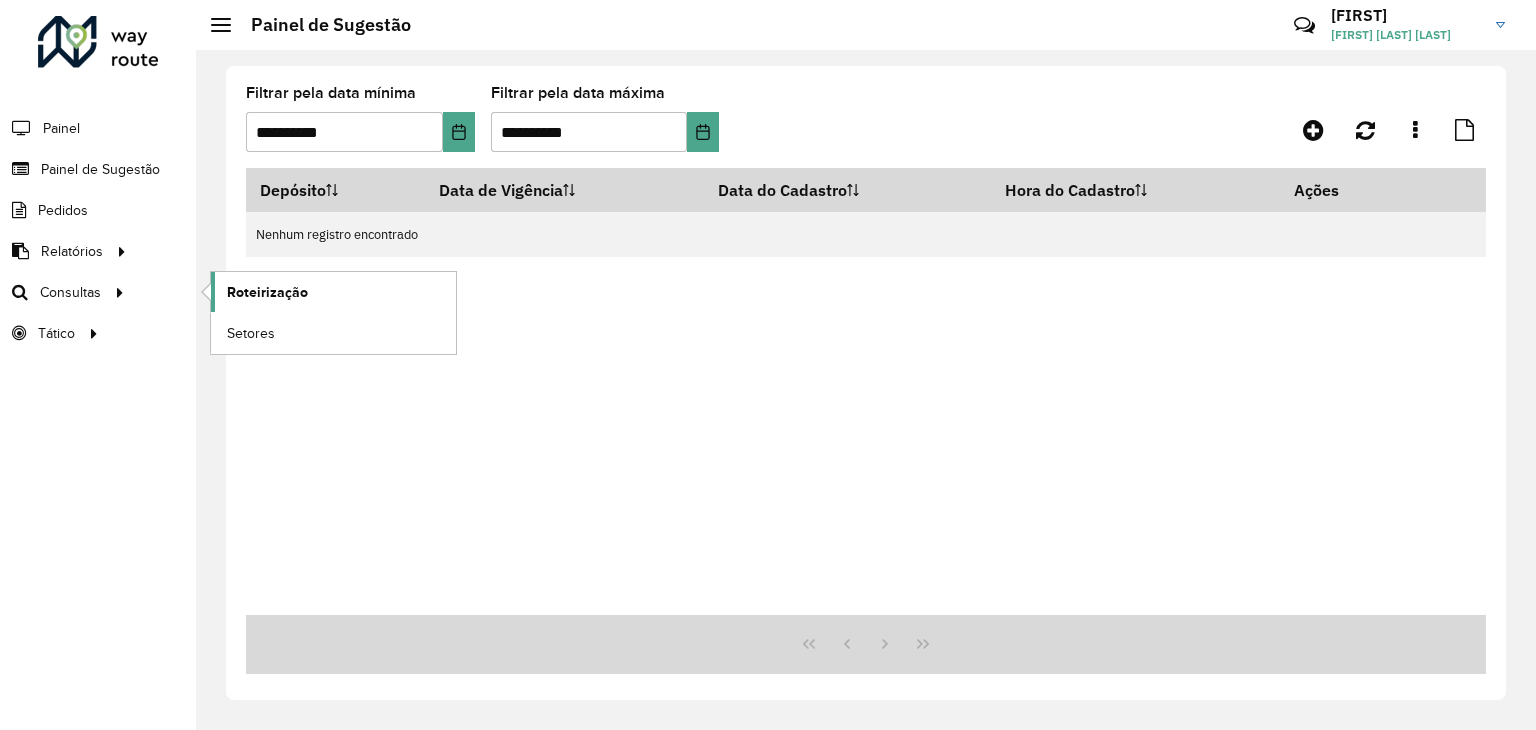 click on "Roteirização" 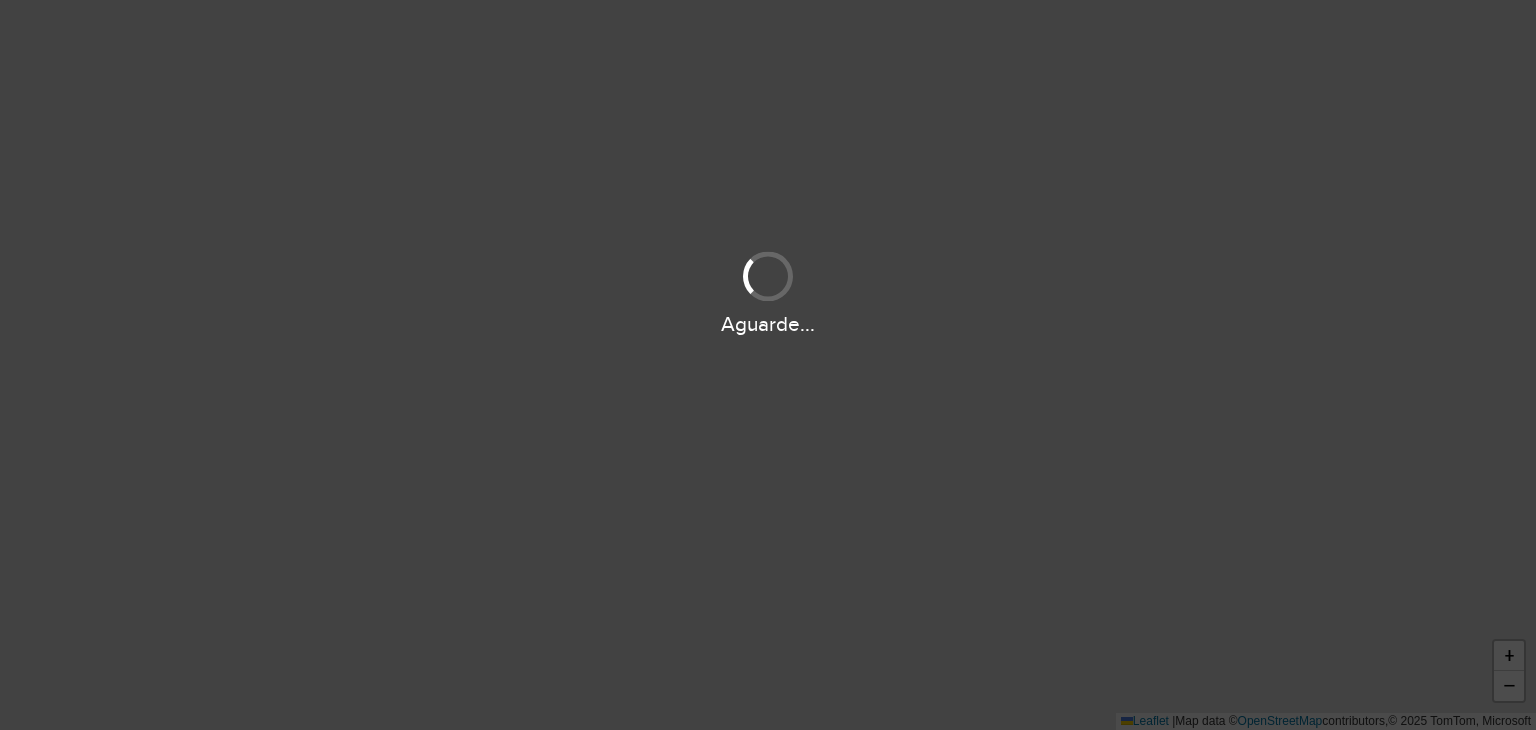 scroll, scrollTop: 0, scrollLeft: 0, axis: both 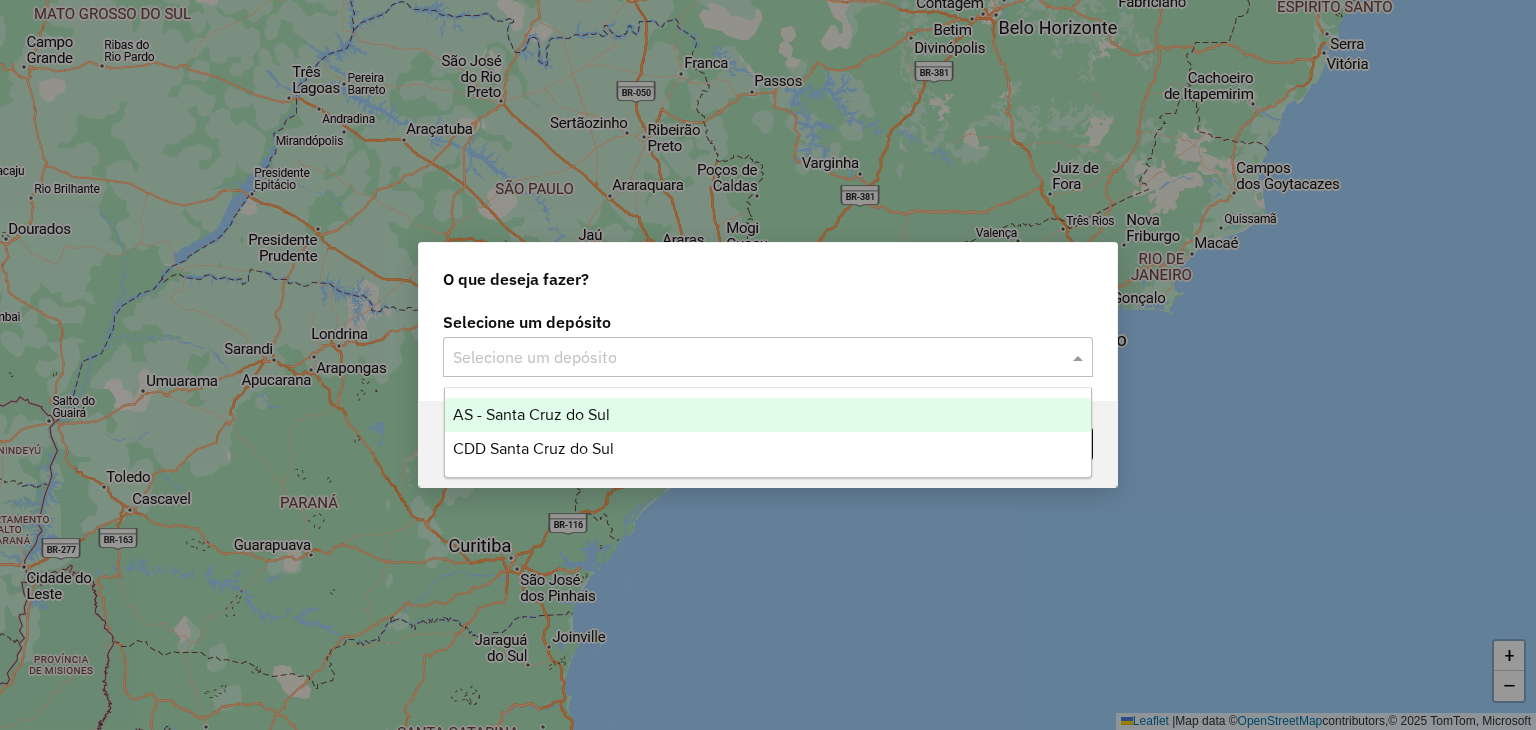 click on "Selecione um depósito" 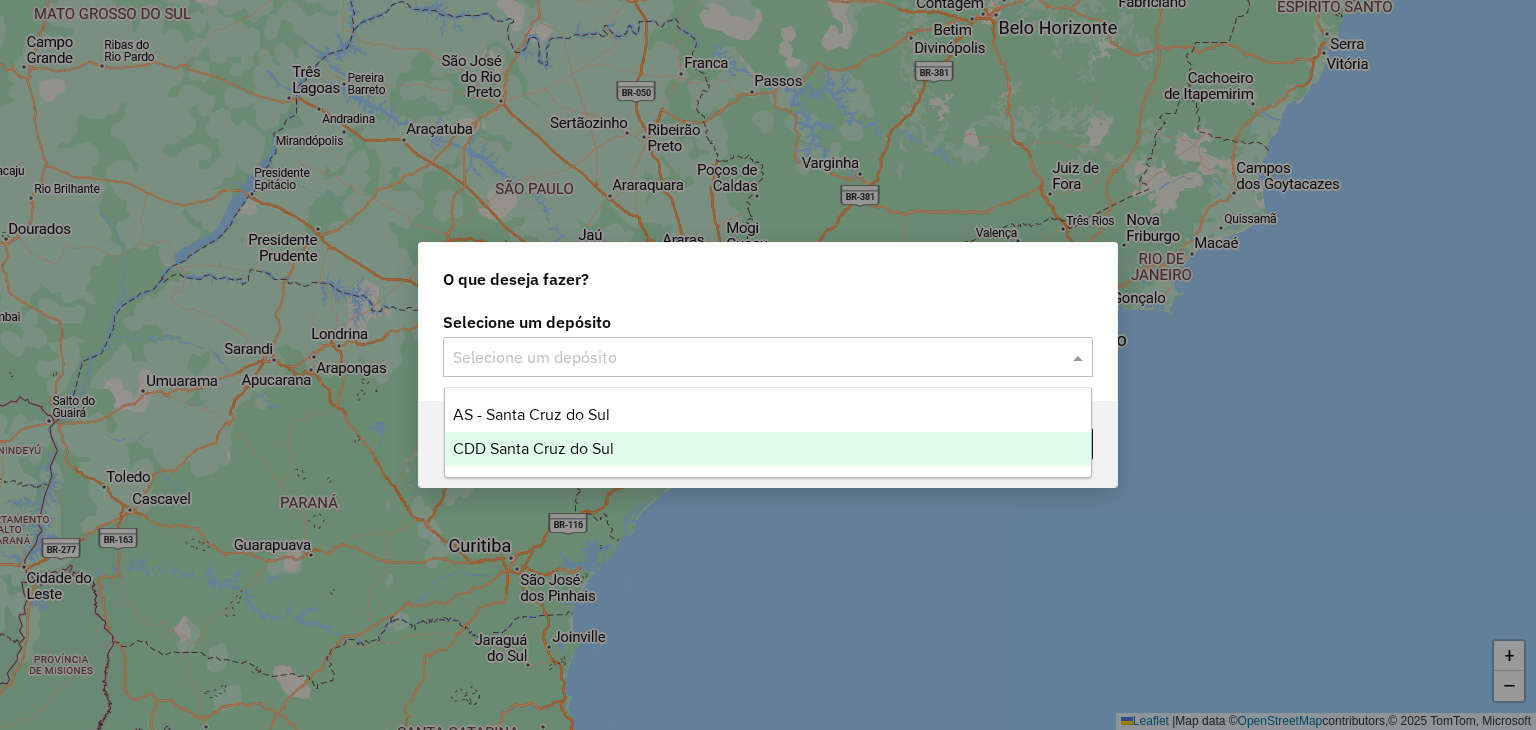 click on "CDD Santa Cruz do Sul" at bounding box center (768, 449) 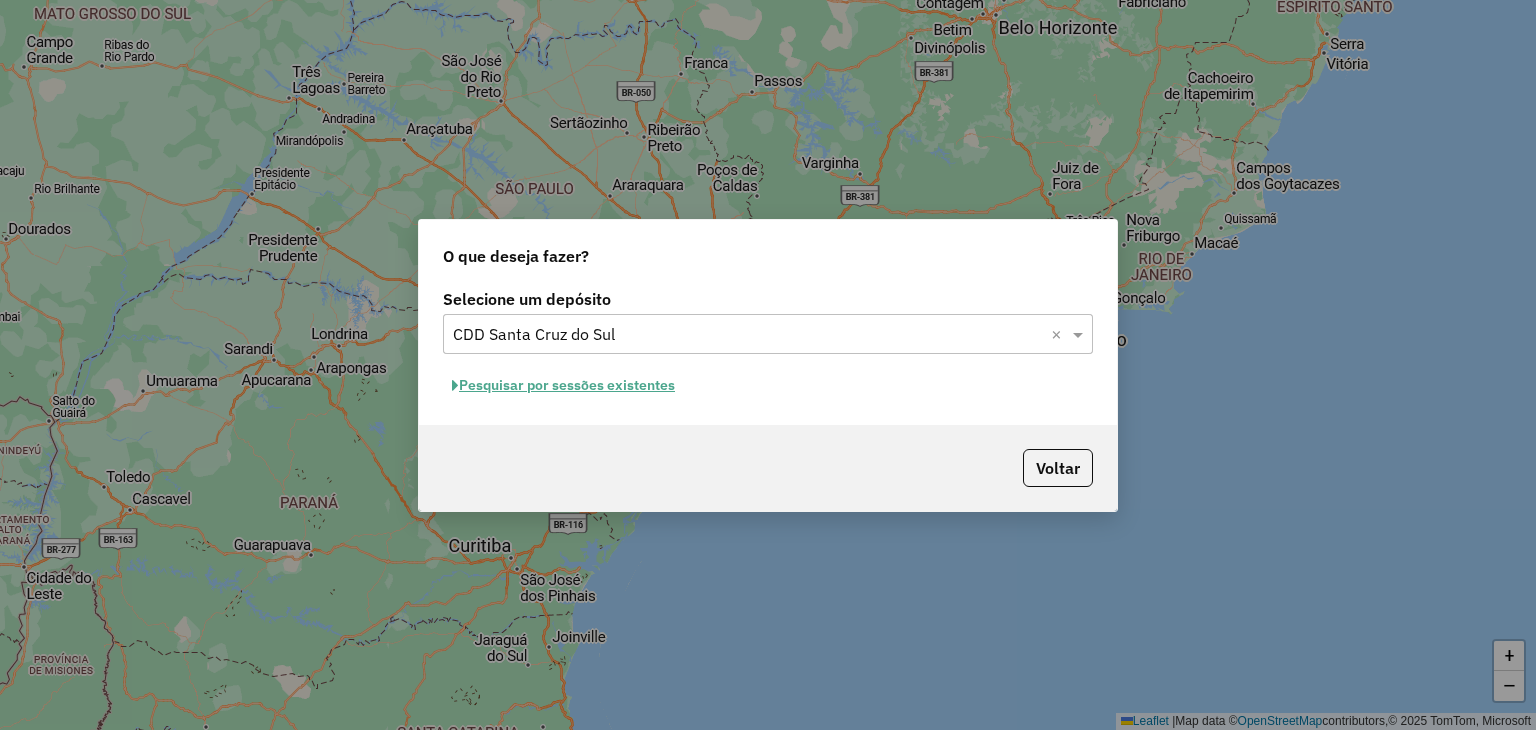 click on "Pesquisar por sessões existentes" 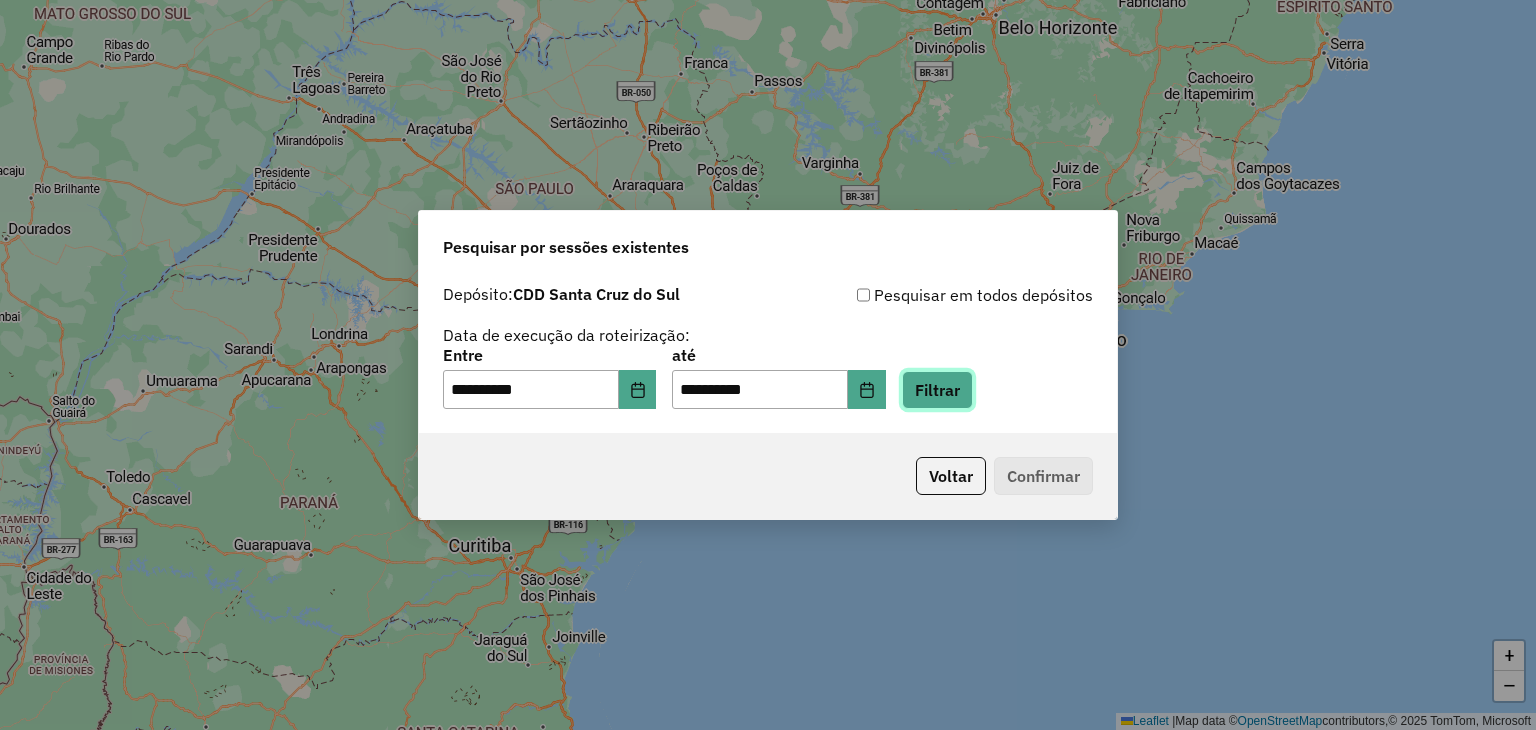 click on "Filtrar" 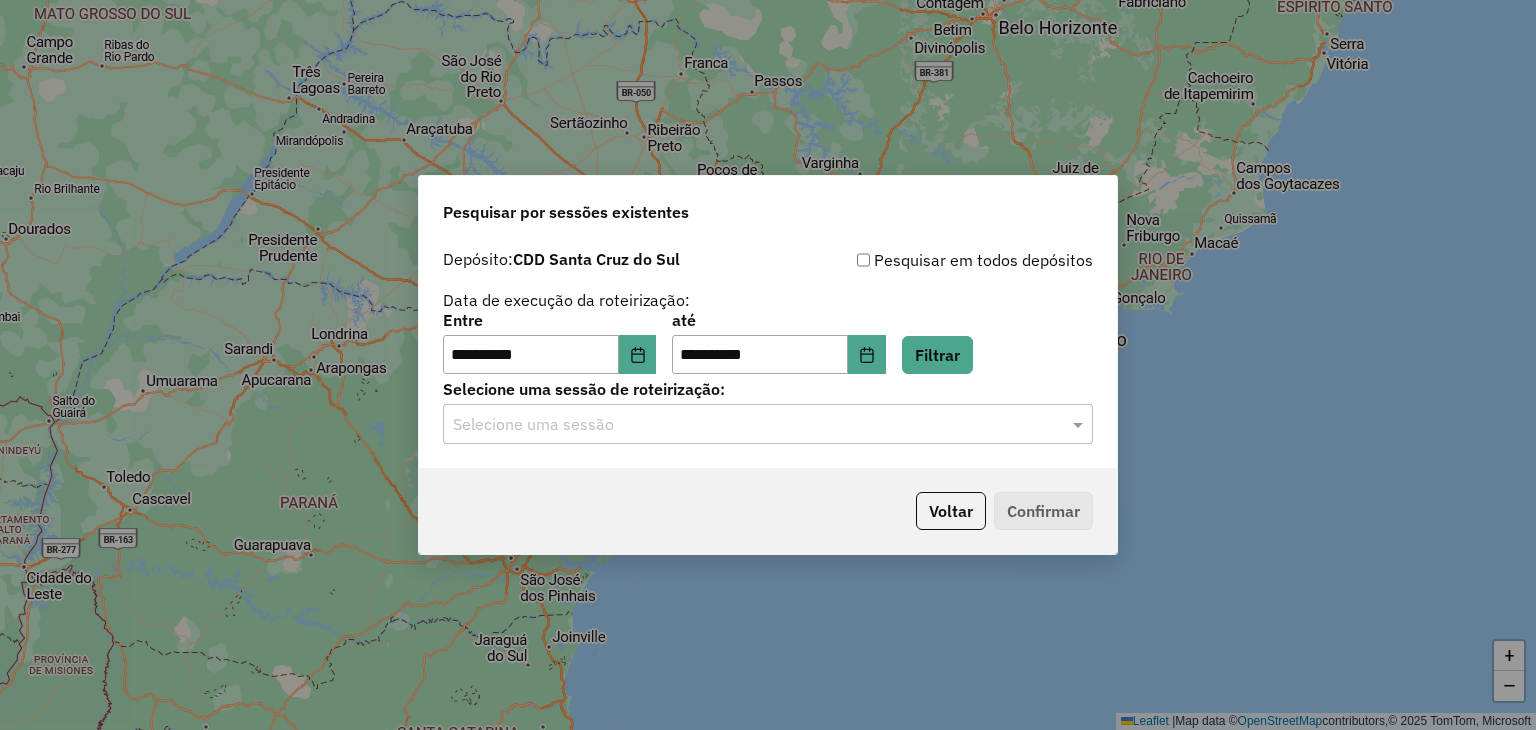 click 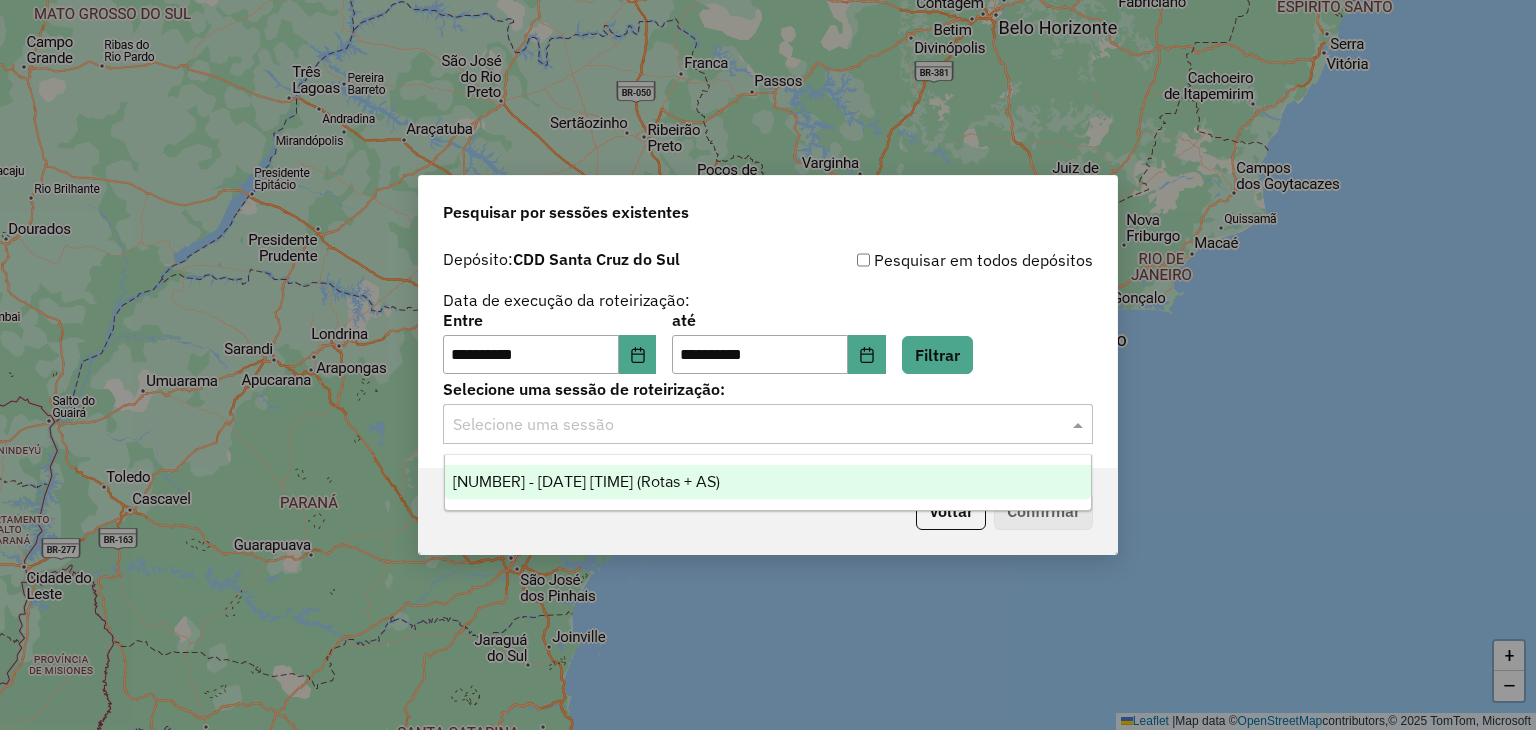 click on "1188588 - 12/07/2025 17:54 (Rotas + AS)" at bounding box center (586, 481) 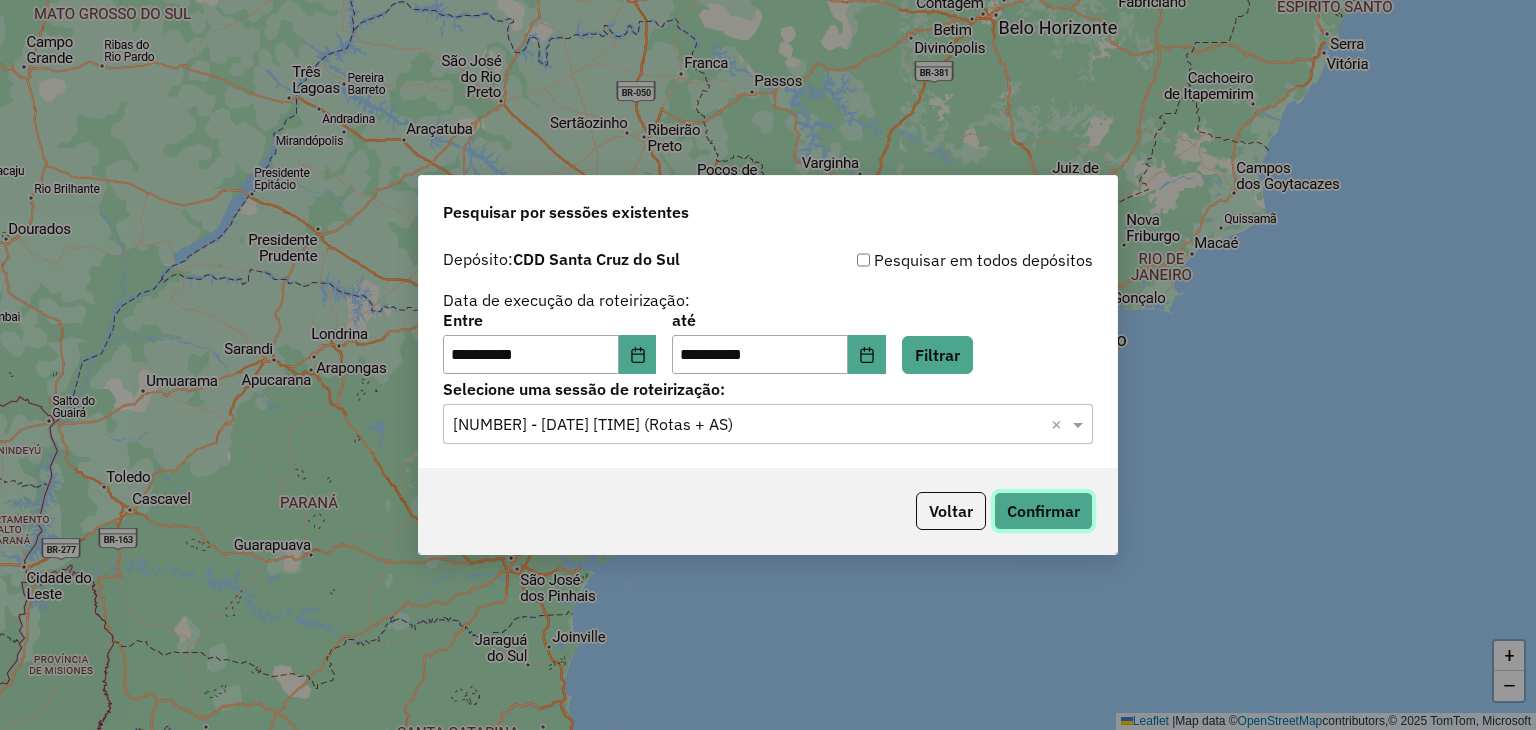 click on "Confirmar" 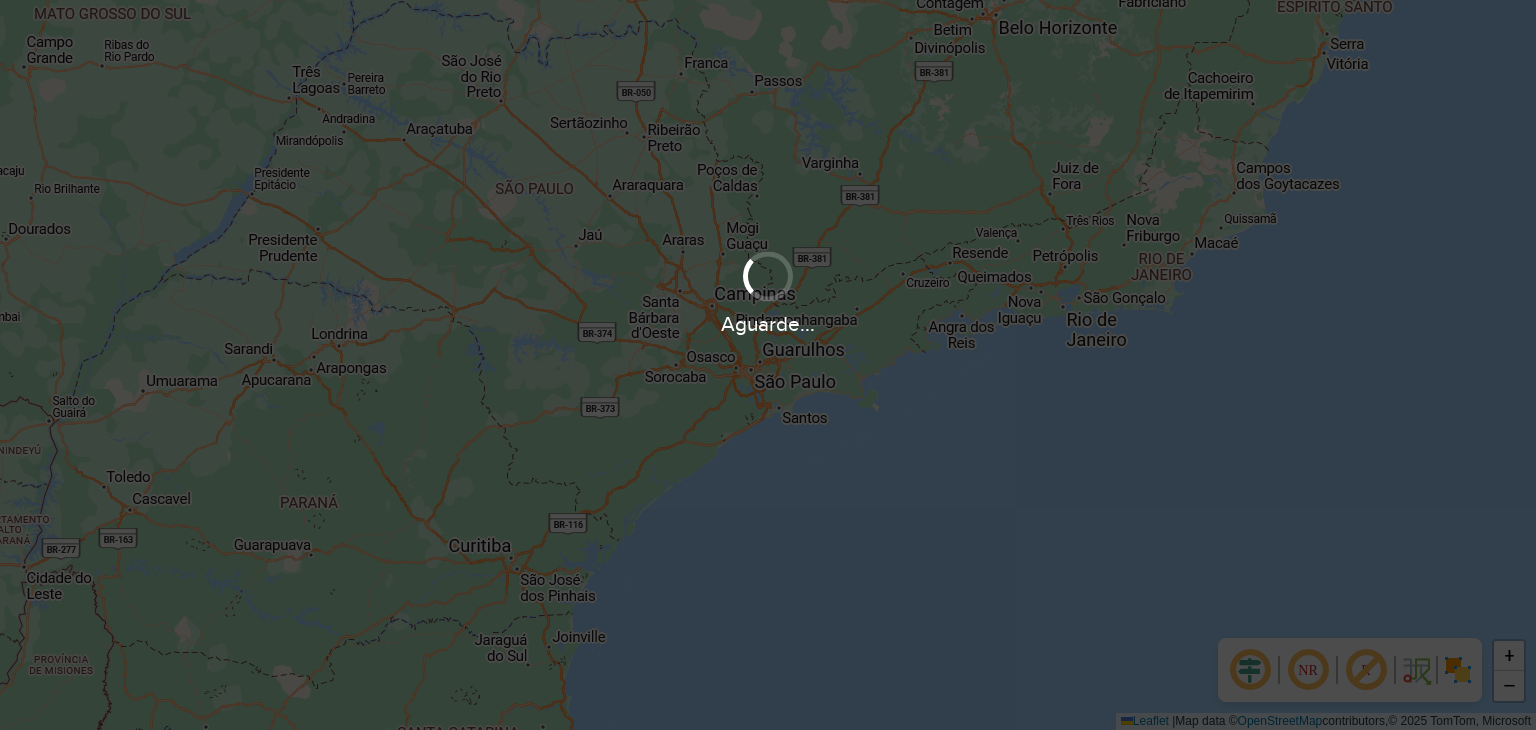 scroll, scrollTop: 0, scrollLeft: 0, axis: both 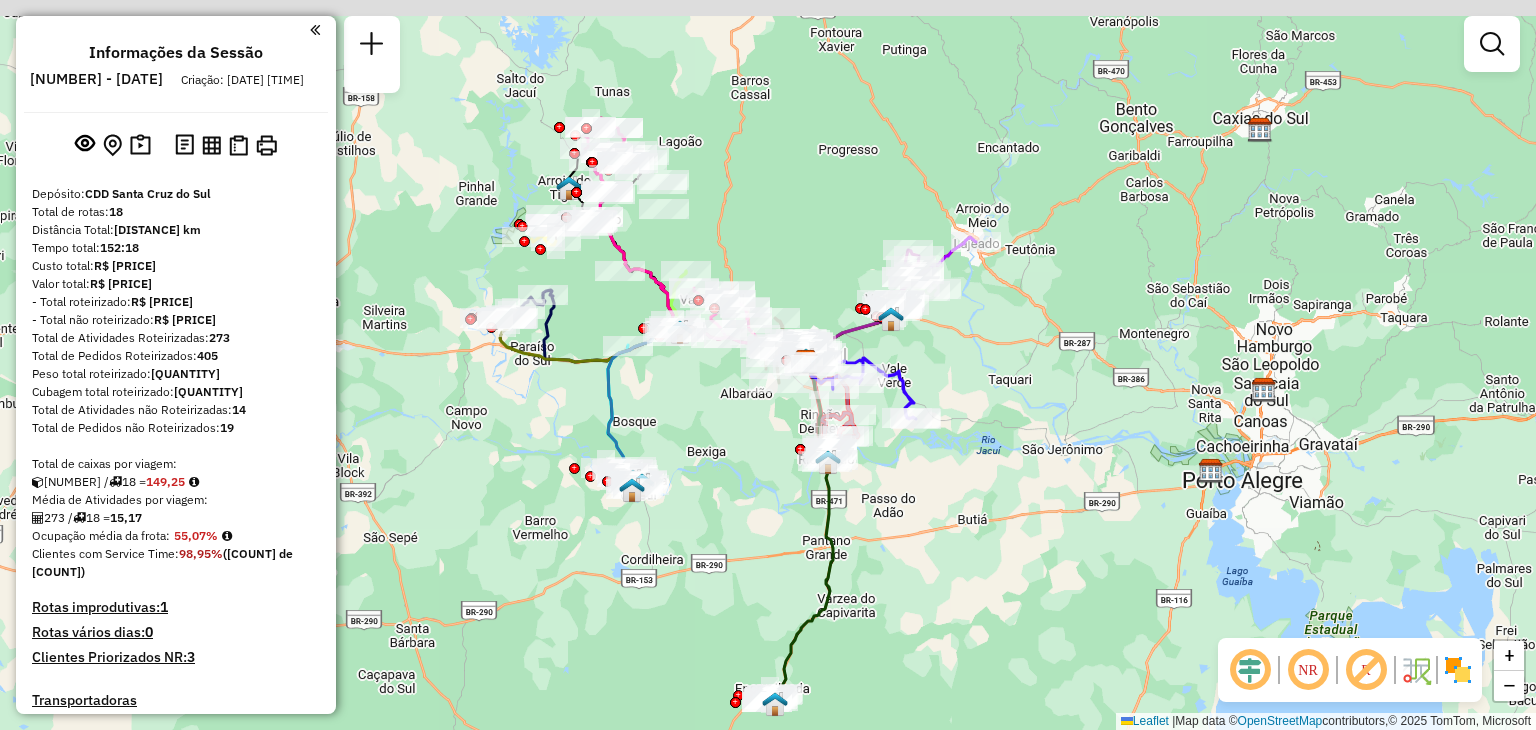 drag, startPoint x: 665, startPoint y: 197, endPoint x: 778, endPoint y: 245, distance: 122.77215 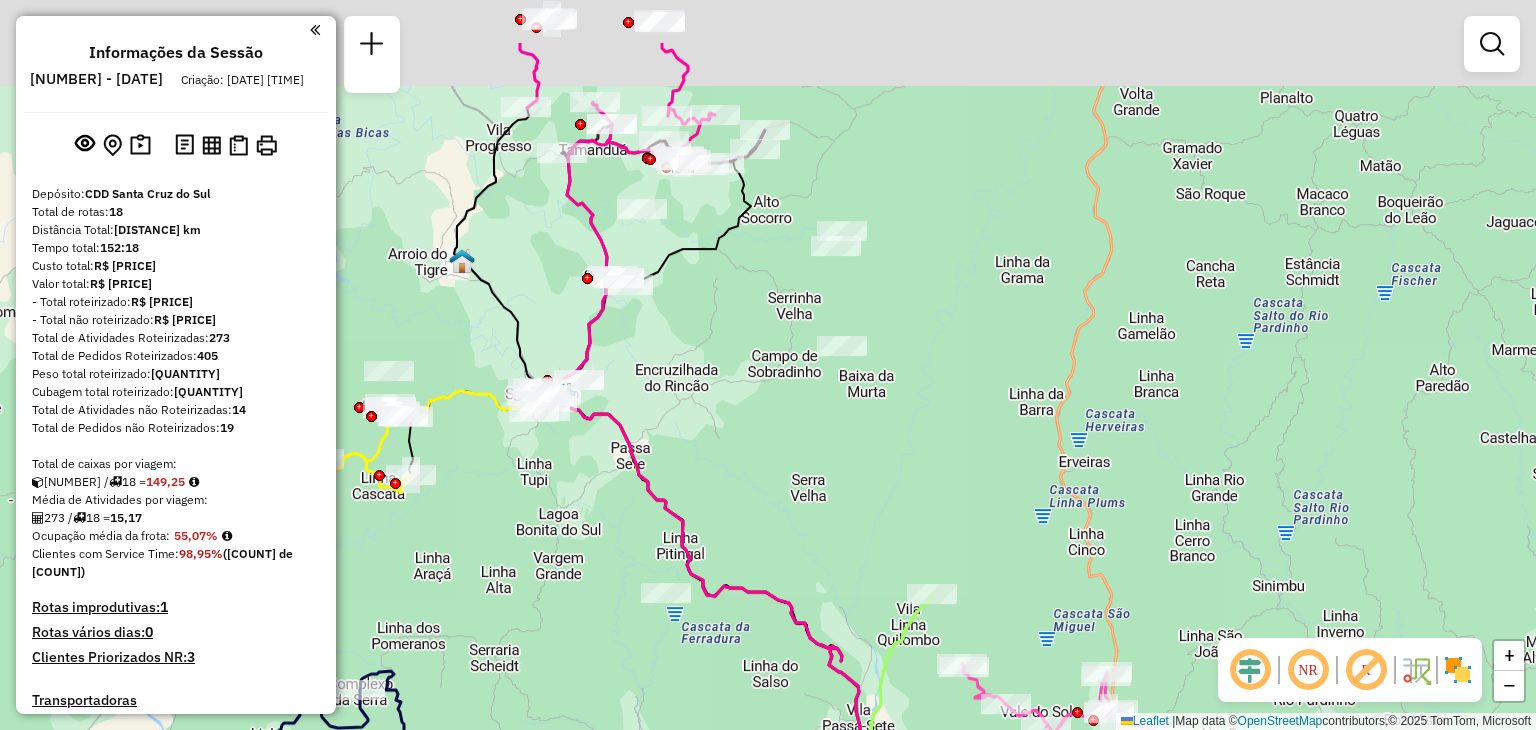 drag, startPoint x: 878, startPoint y: 181, endPoint x: 864, endPoint y: 313, distance: 132.74034 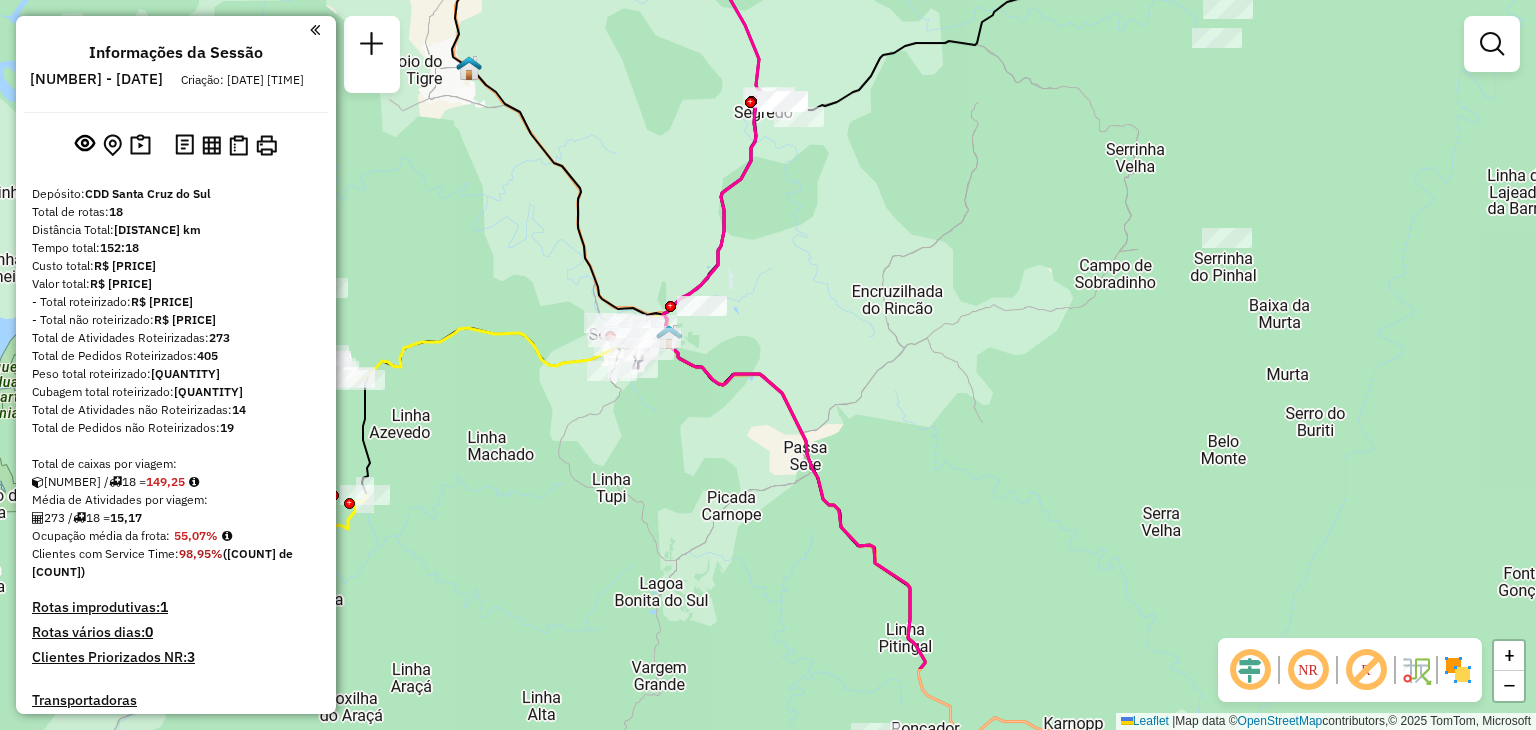 drag, startPoint x: 725, startPoint y: 333, endPoint x: 864, endPoint y: 214, distance: 182.98088 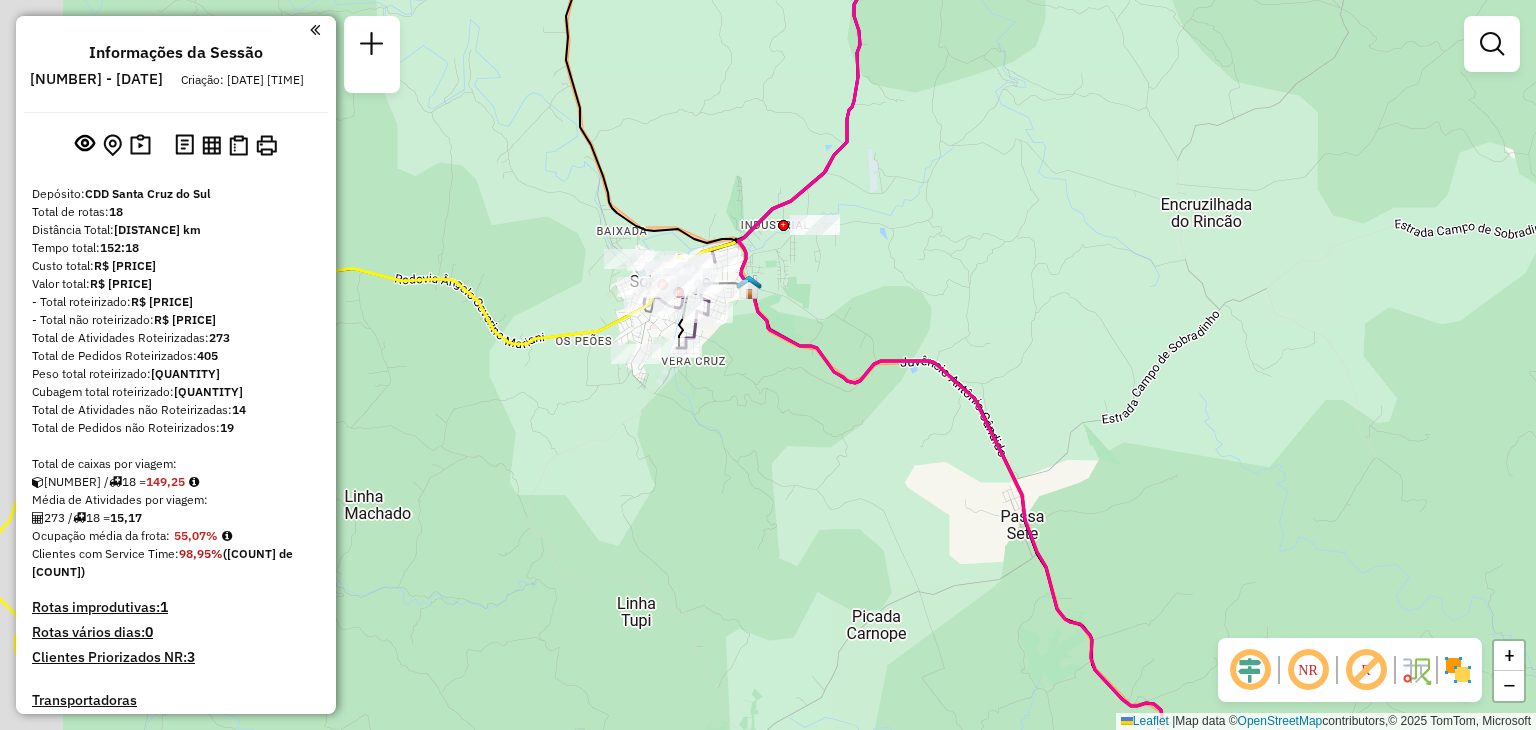 drag, startPoint x: 676, startPoint y: 210, endPoint x: 700, endPoint y: 195, distance: 28.301943 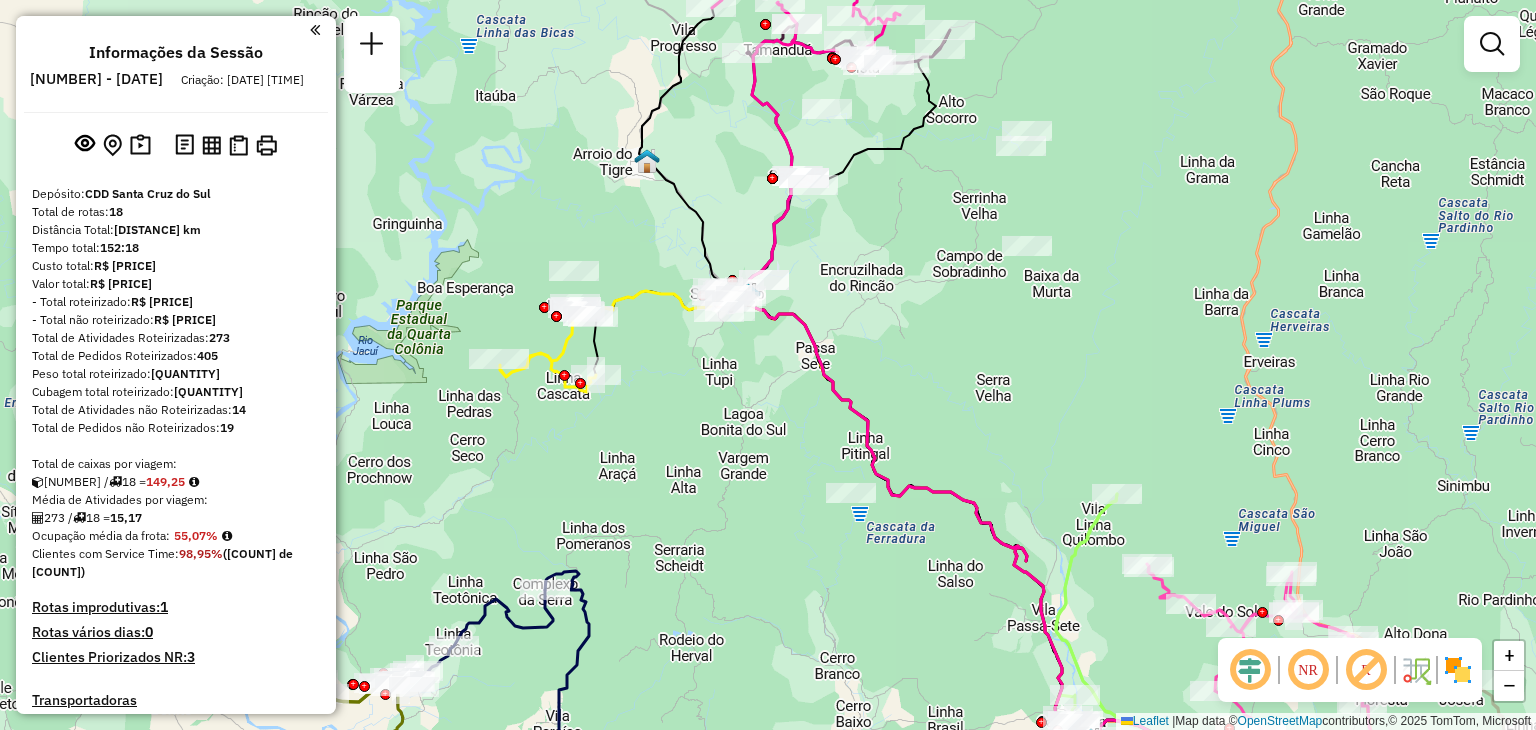 scroll, scrollTop: 100, scrollLeft: 0, axis: vertical 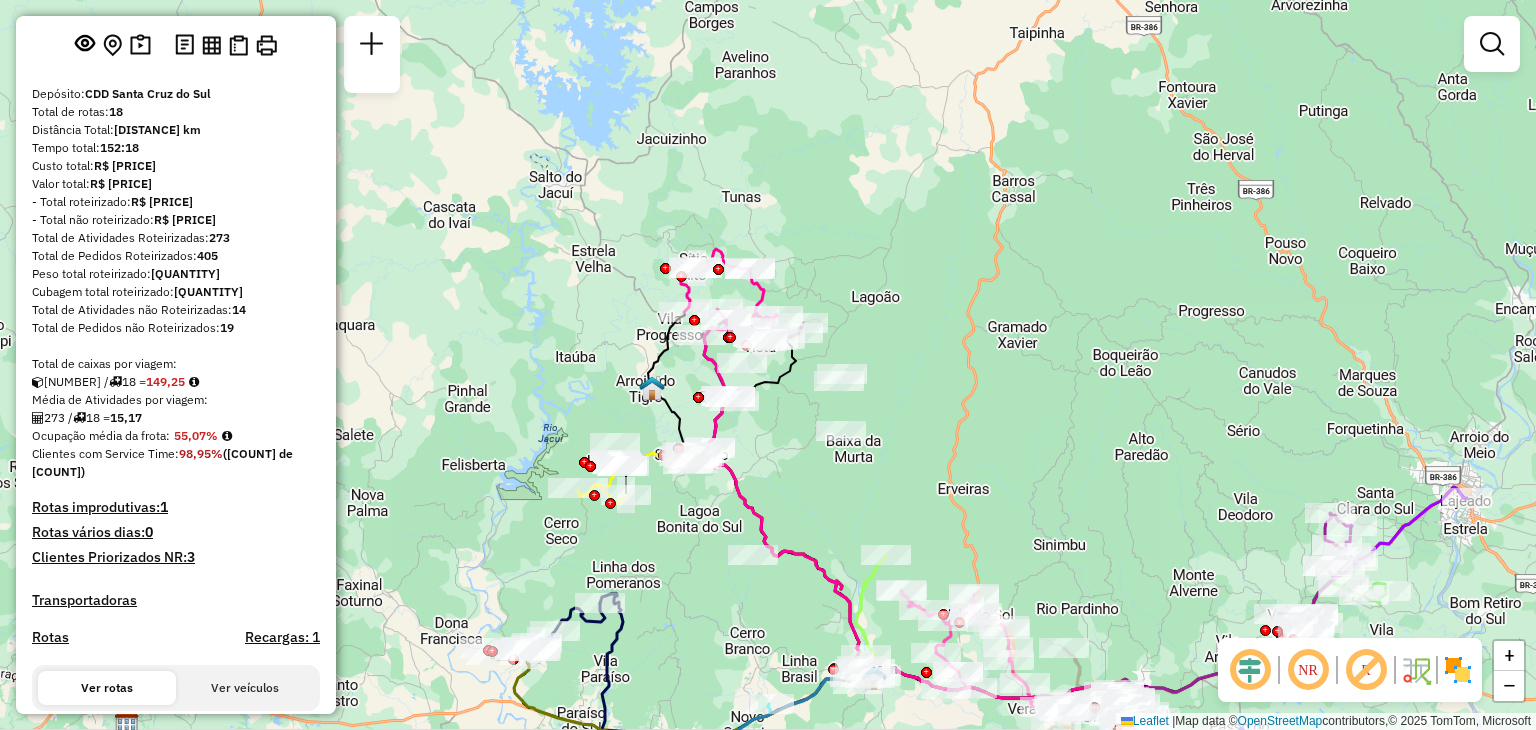 drag, startPoint x: 1050, startPoint y: 417, endPoint x: 935, endPoint y: 472, distance: 127.47549 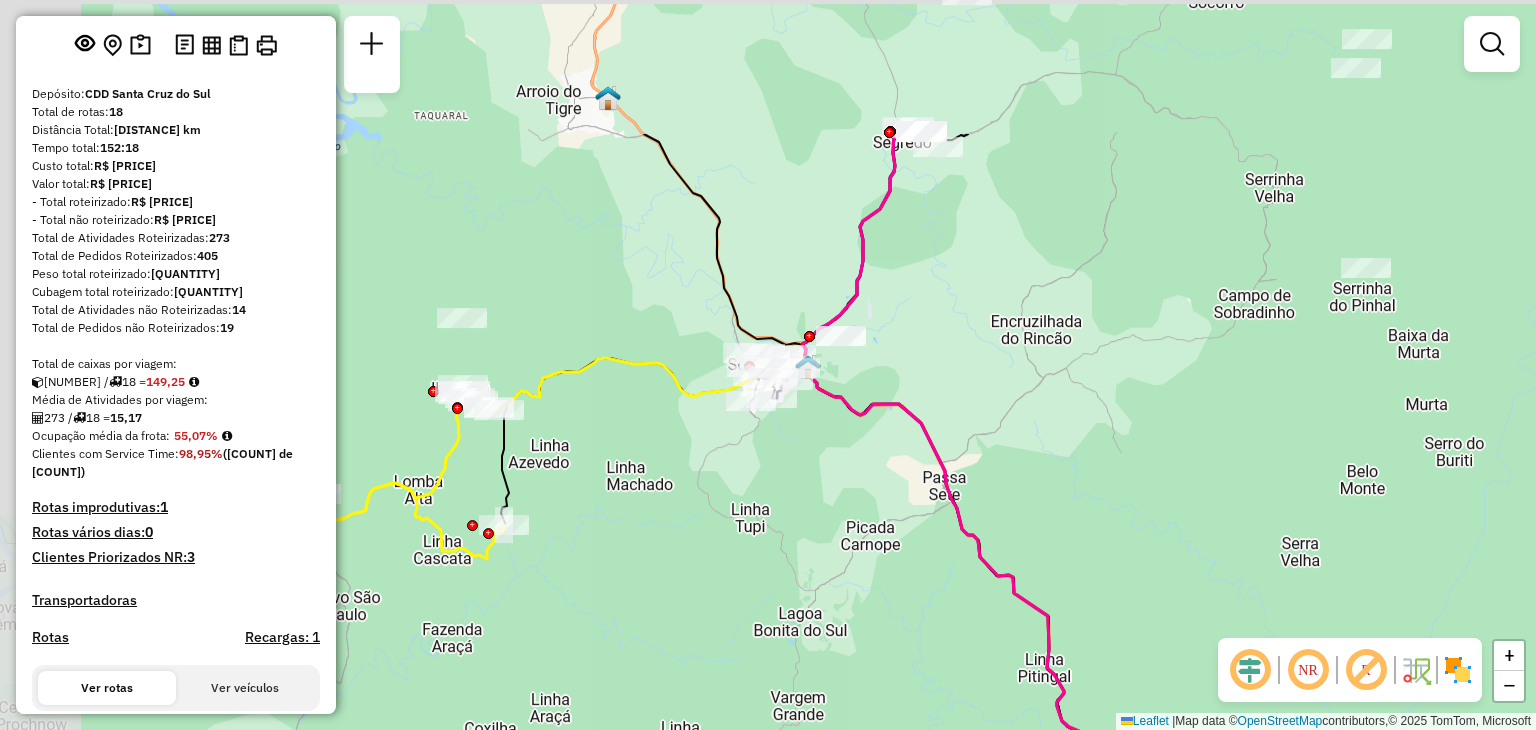 drag, startPoint x: 624, startPoint y: 323, endPoint x: 680, endPoint y: 472, distance: 159.17601 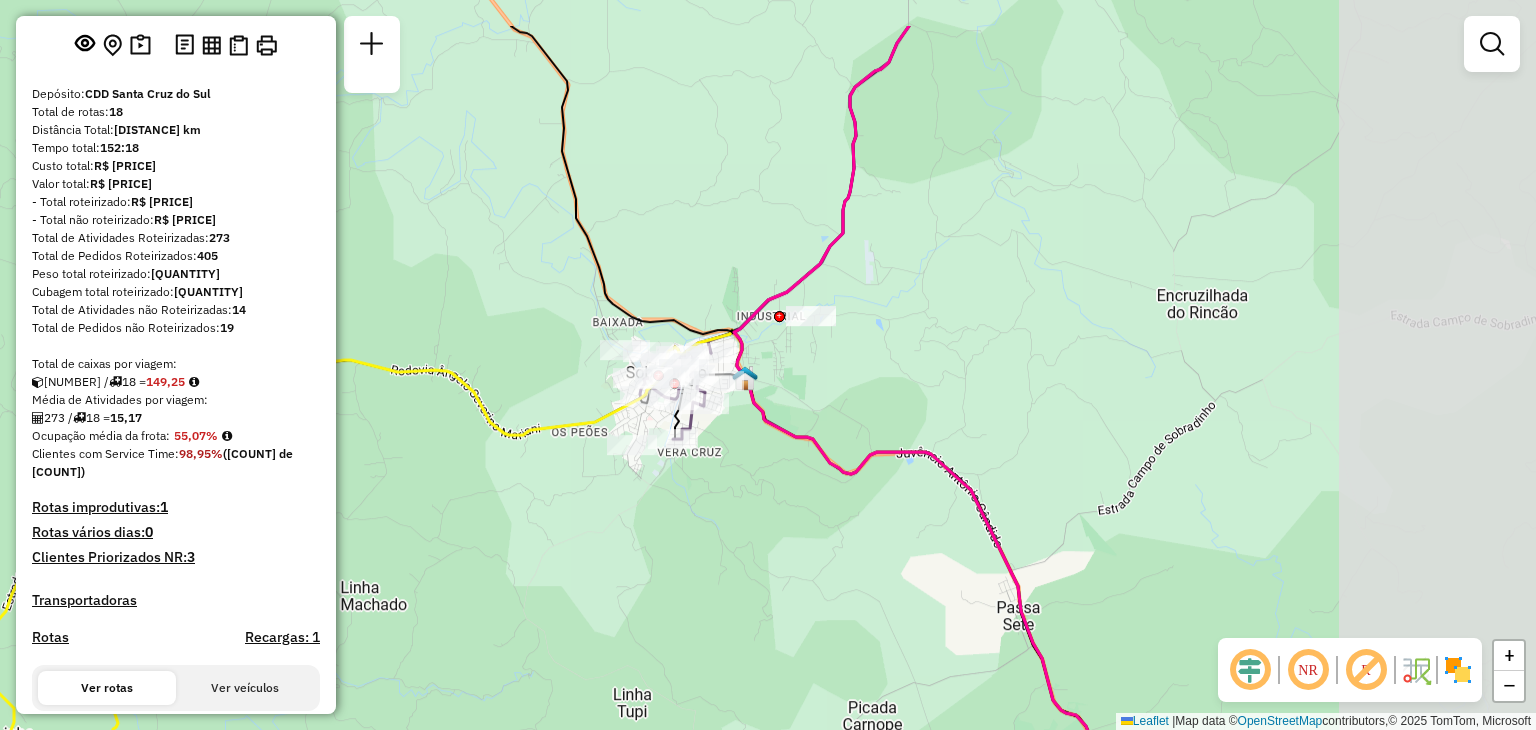 drag, startPoint x: 1026, startPoint y: 333, endPoint x: 628, endPoint y: 457, distance: 416.8693 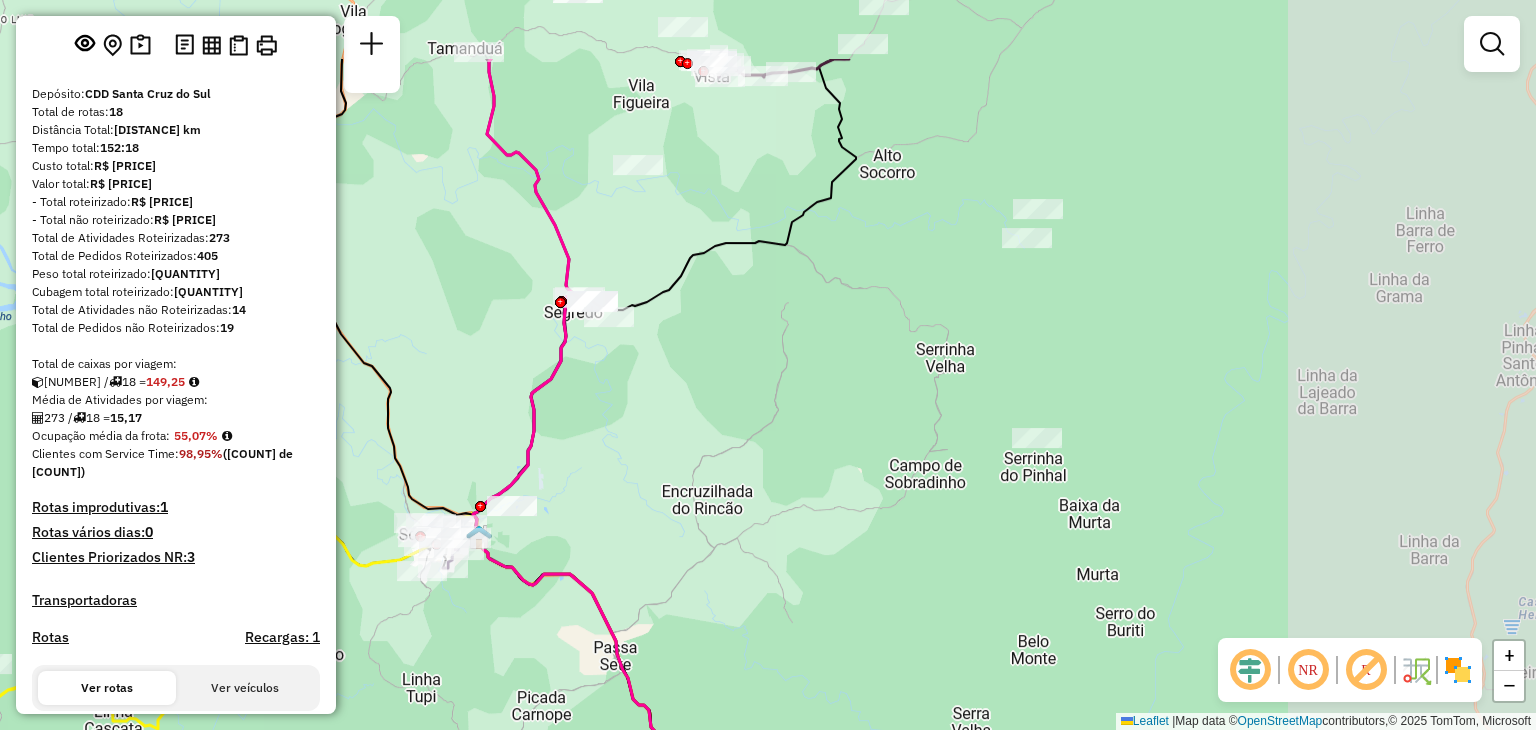 drag, startPoint x: 826, startPoint y: 378, endPoint x: 608, endPoint y: 389, distance: 218.27734 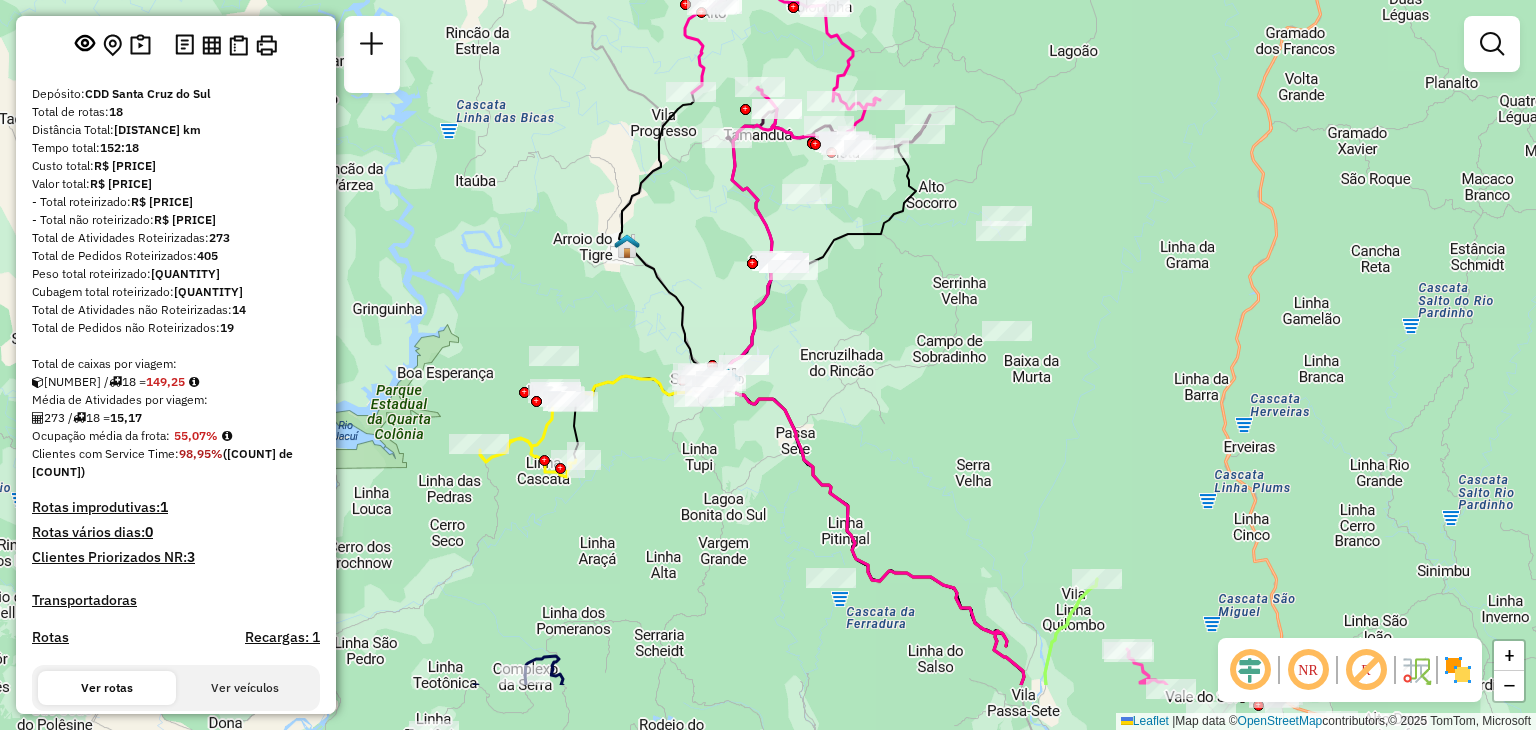 drag, startPoint x: 865, startPoint y: 527, endPoint x: 870, endPoint y: 415, distance: 112.11155 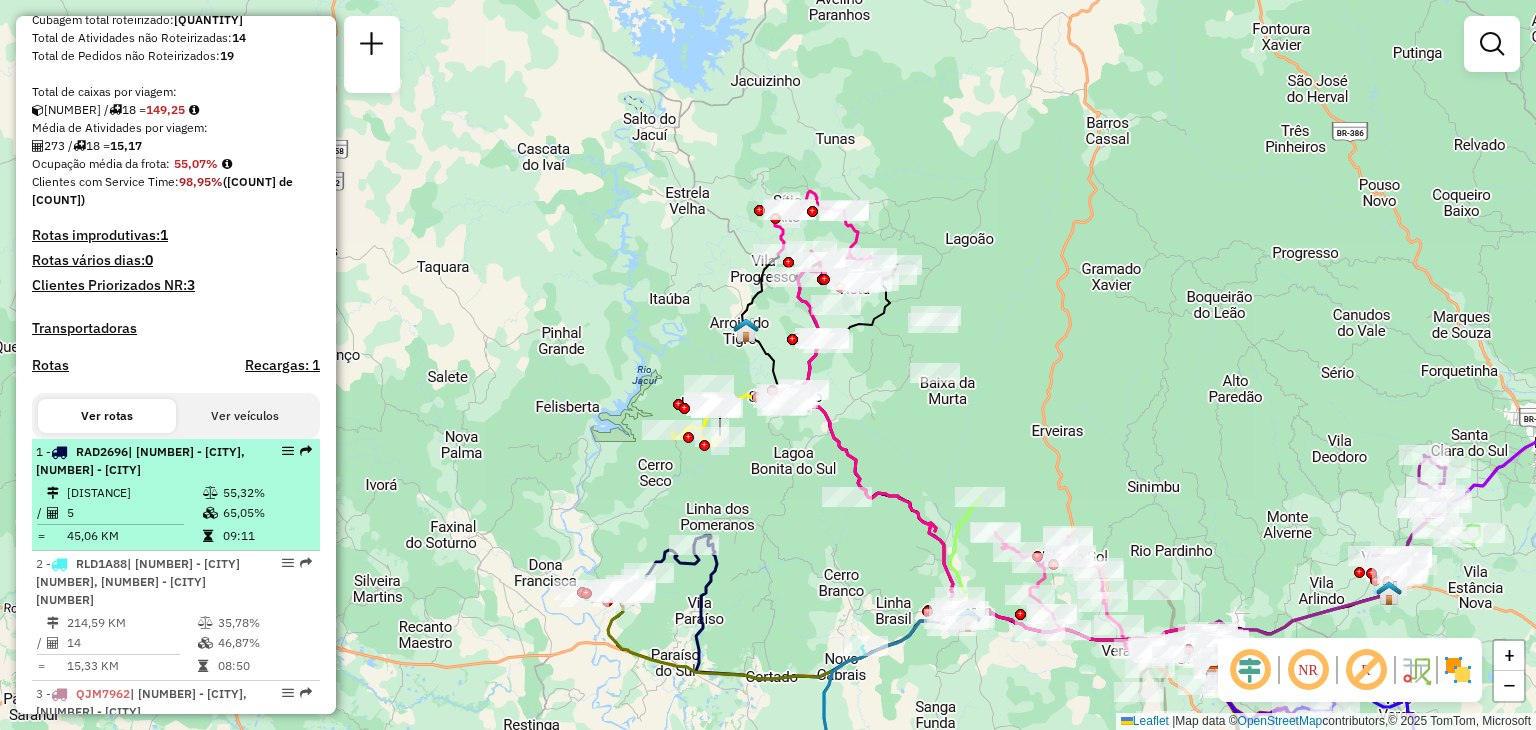 scroll, scrollTop: 400, scrollLeft: 0, axis: vertical 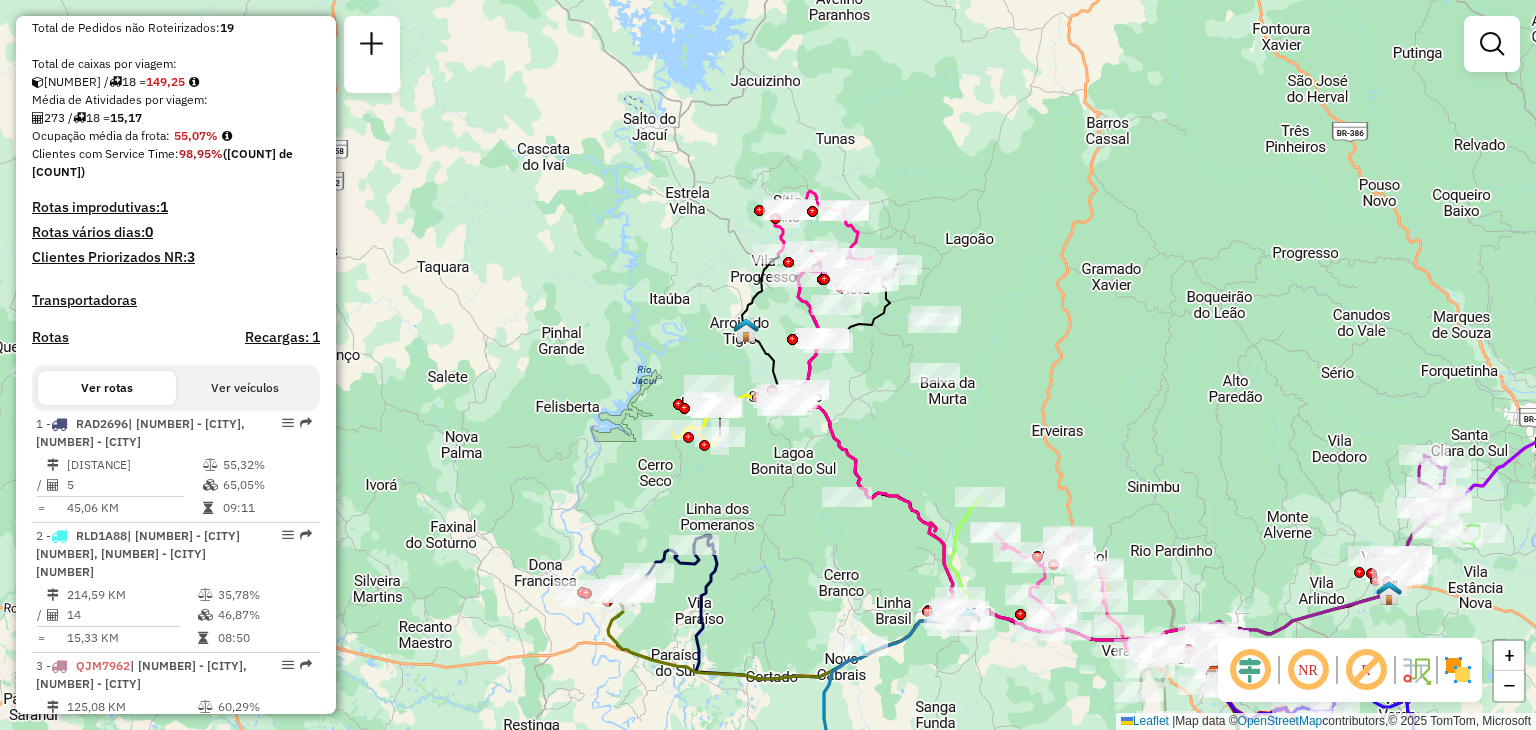 click on "Ver veículos" at bounding box center [245, 388] 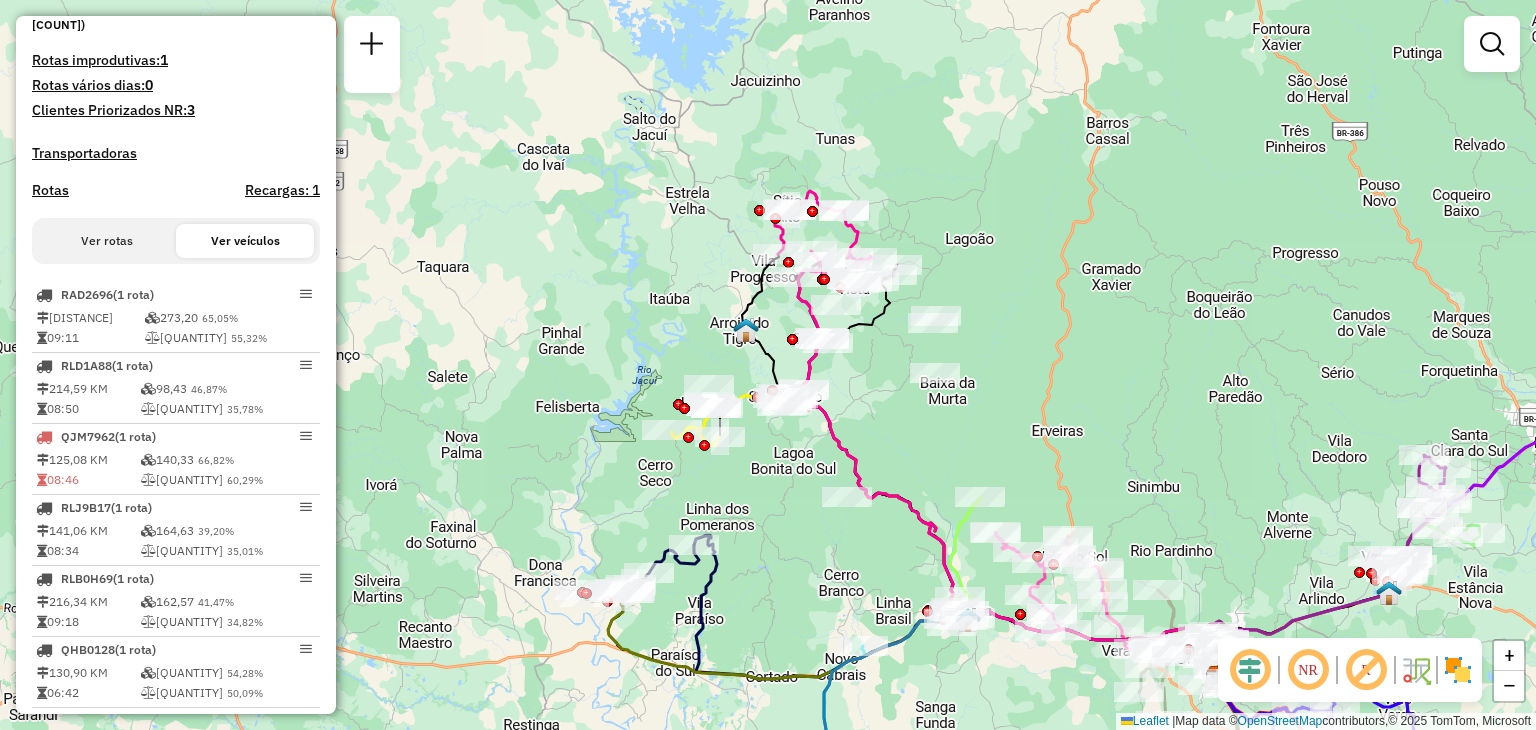 scroll, scrollTop: 300, scrollLeft: 0, axis: vertical 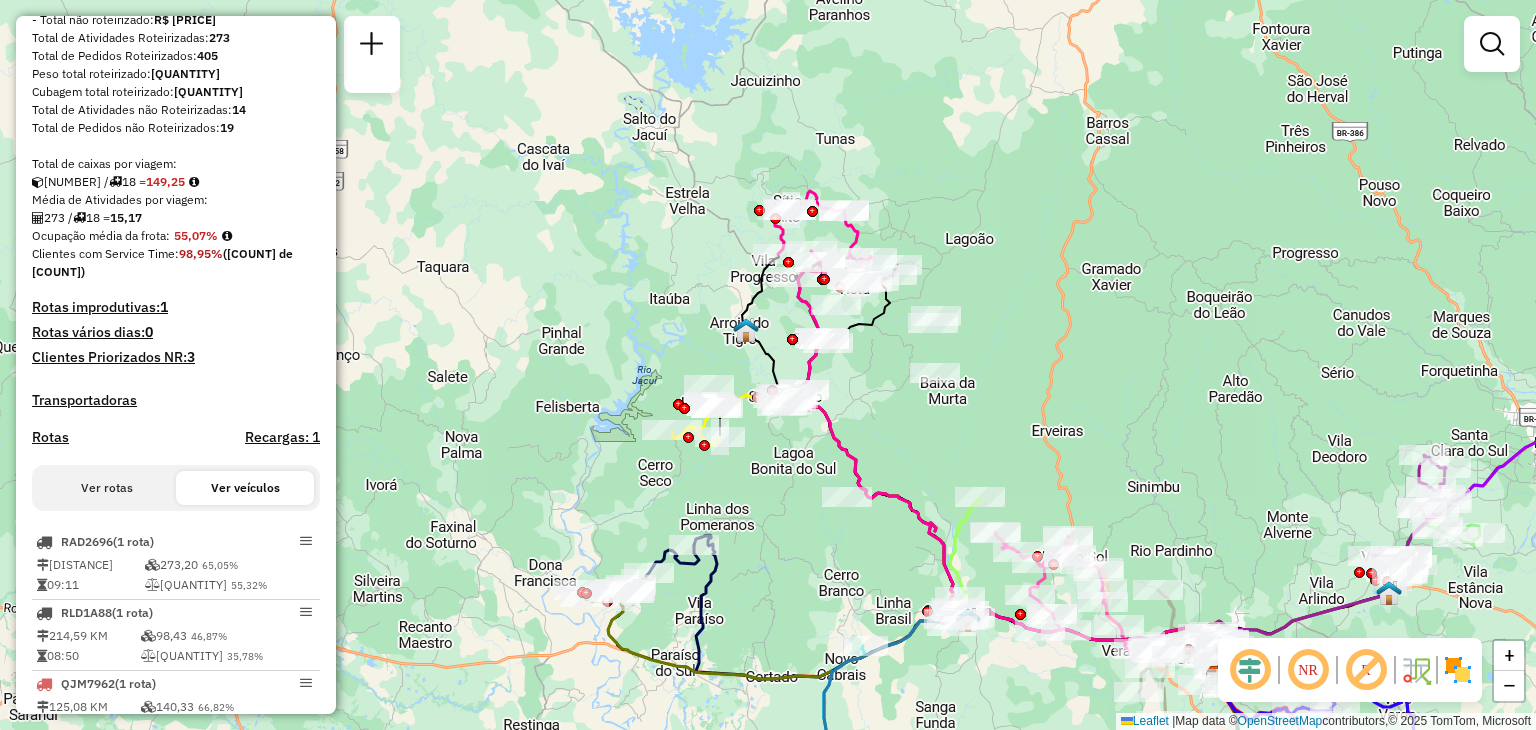 click on "Ver rotas" at bounding box center (107, 488) 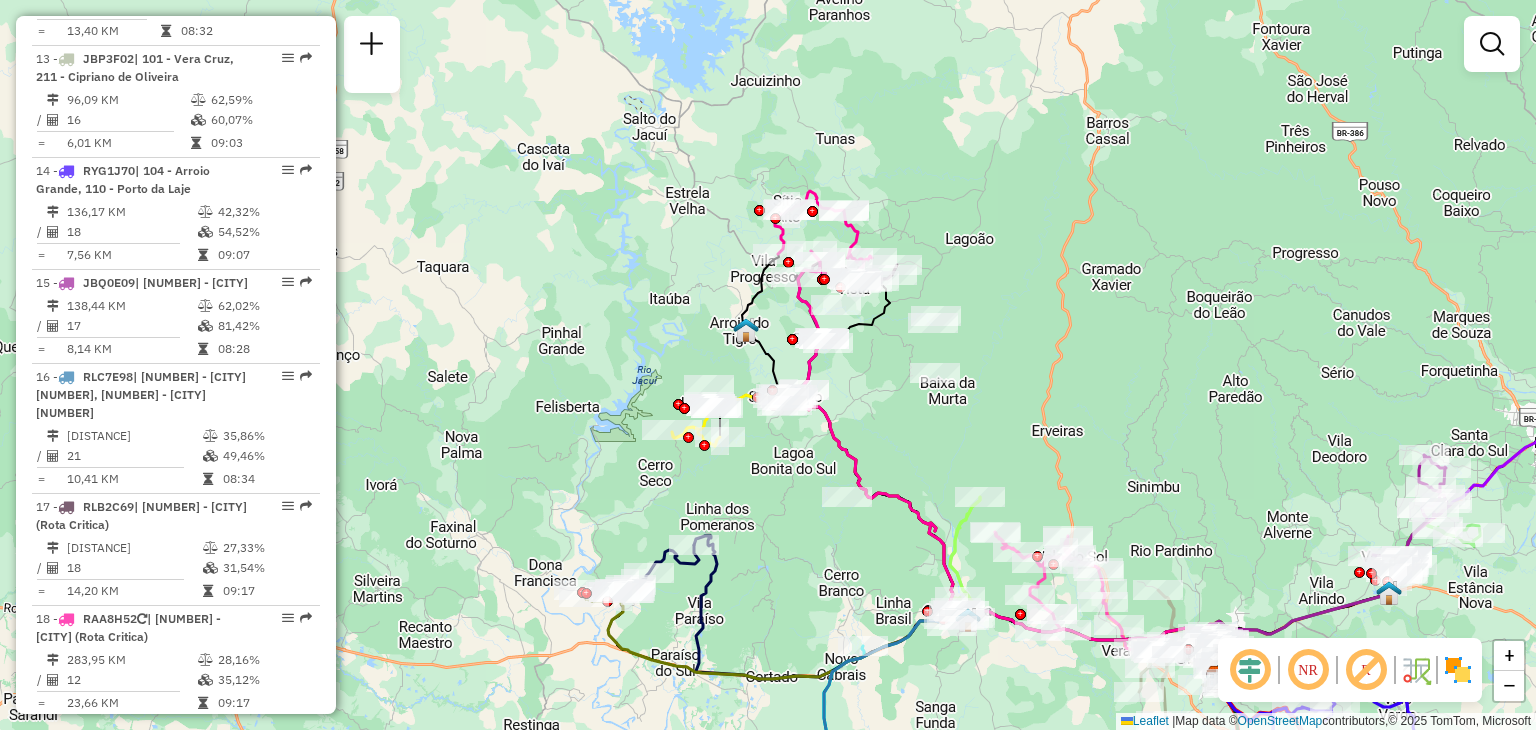 scroll, scrollTop: 2457, scrollLeft: 0, axis: vertical 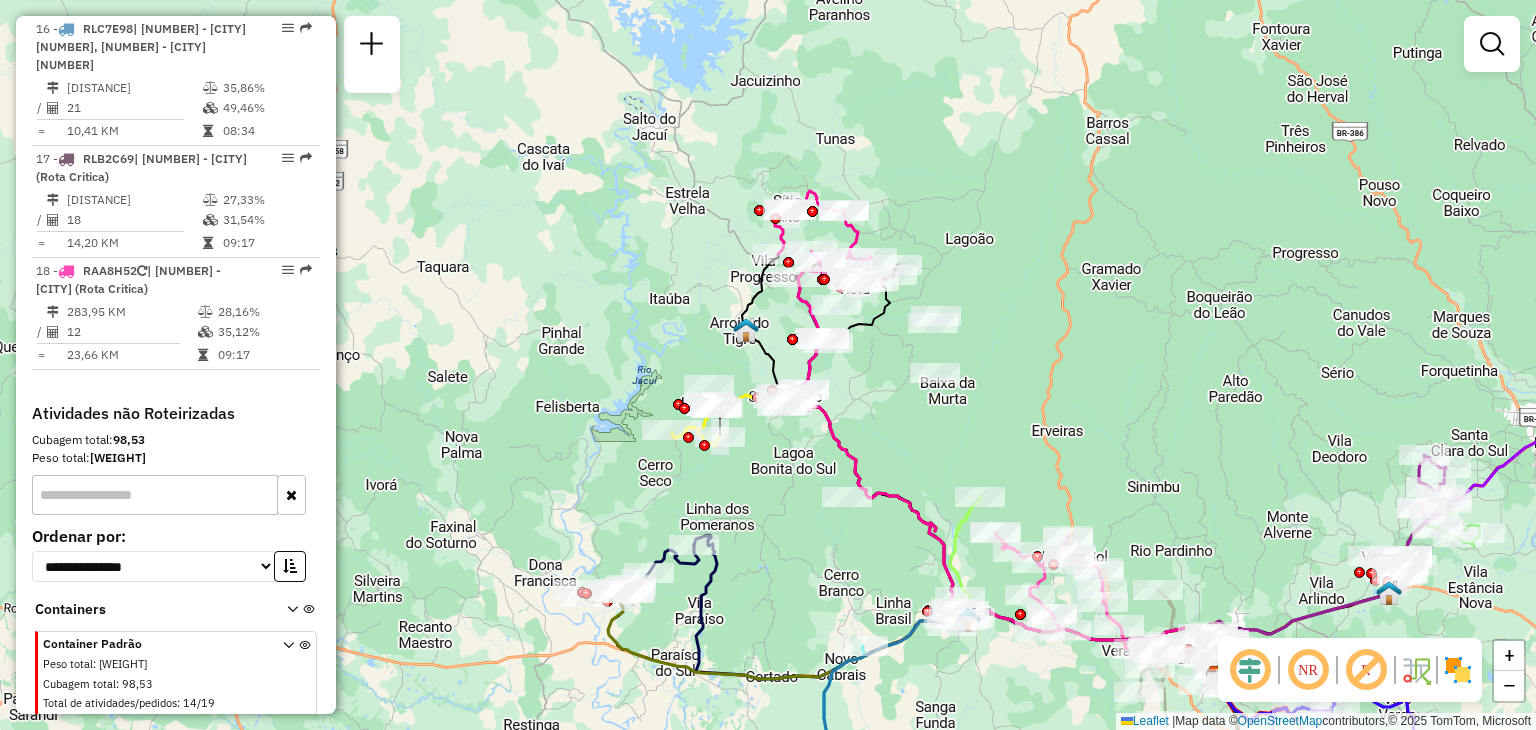 click at bounding box center (155, 495) 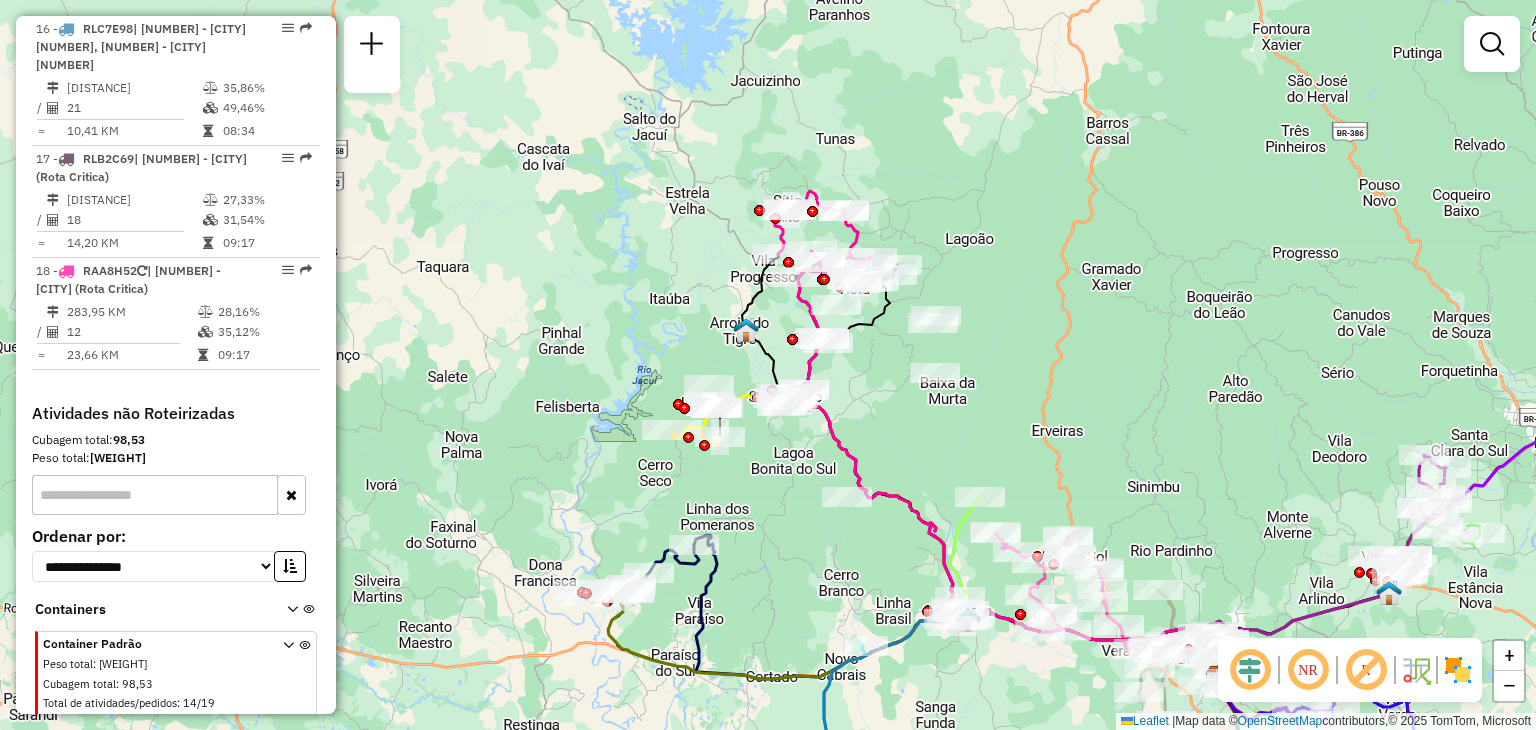 click at bounding box center [291, 495] 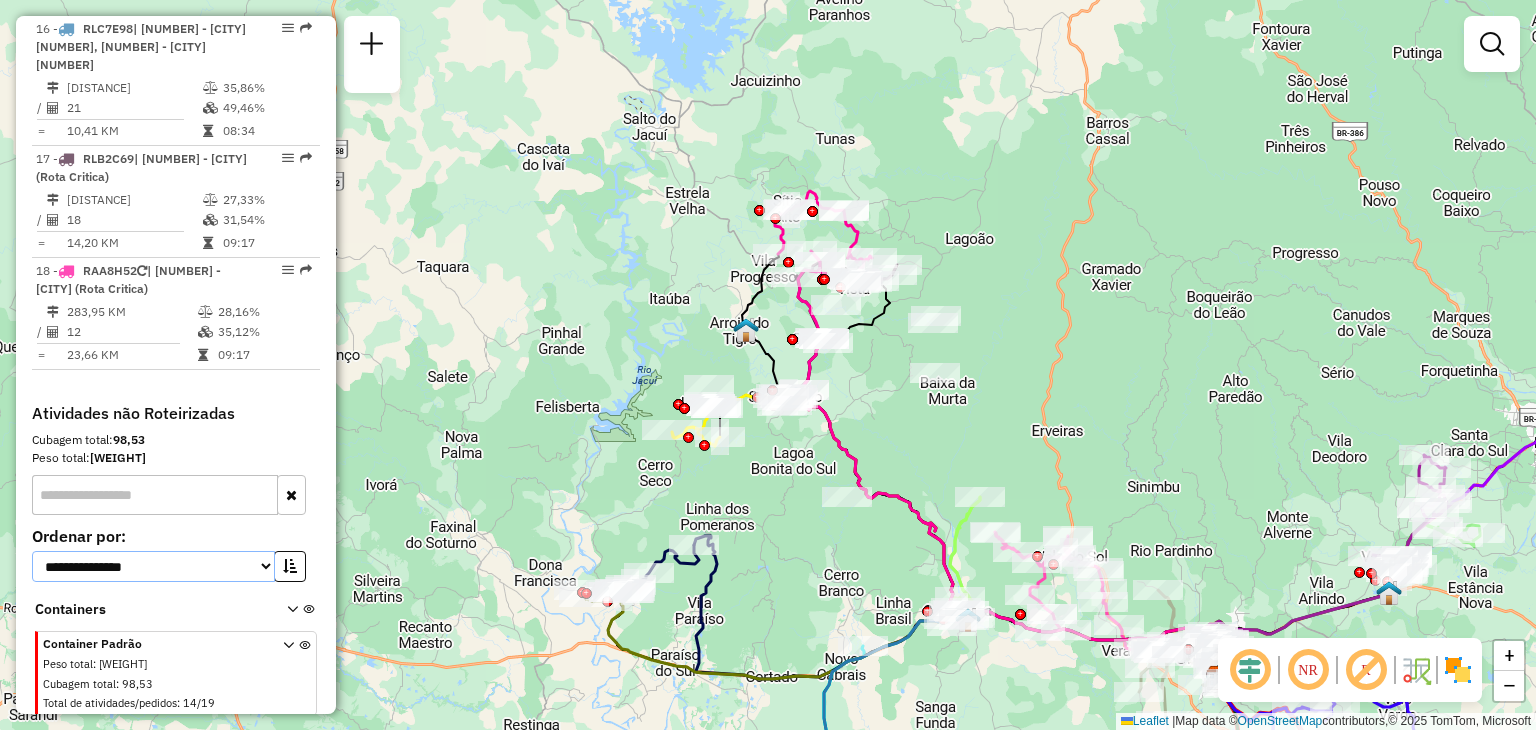 click on "**********" at bounding box center [153, 566] 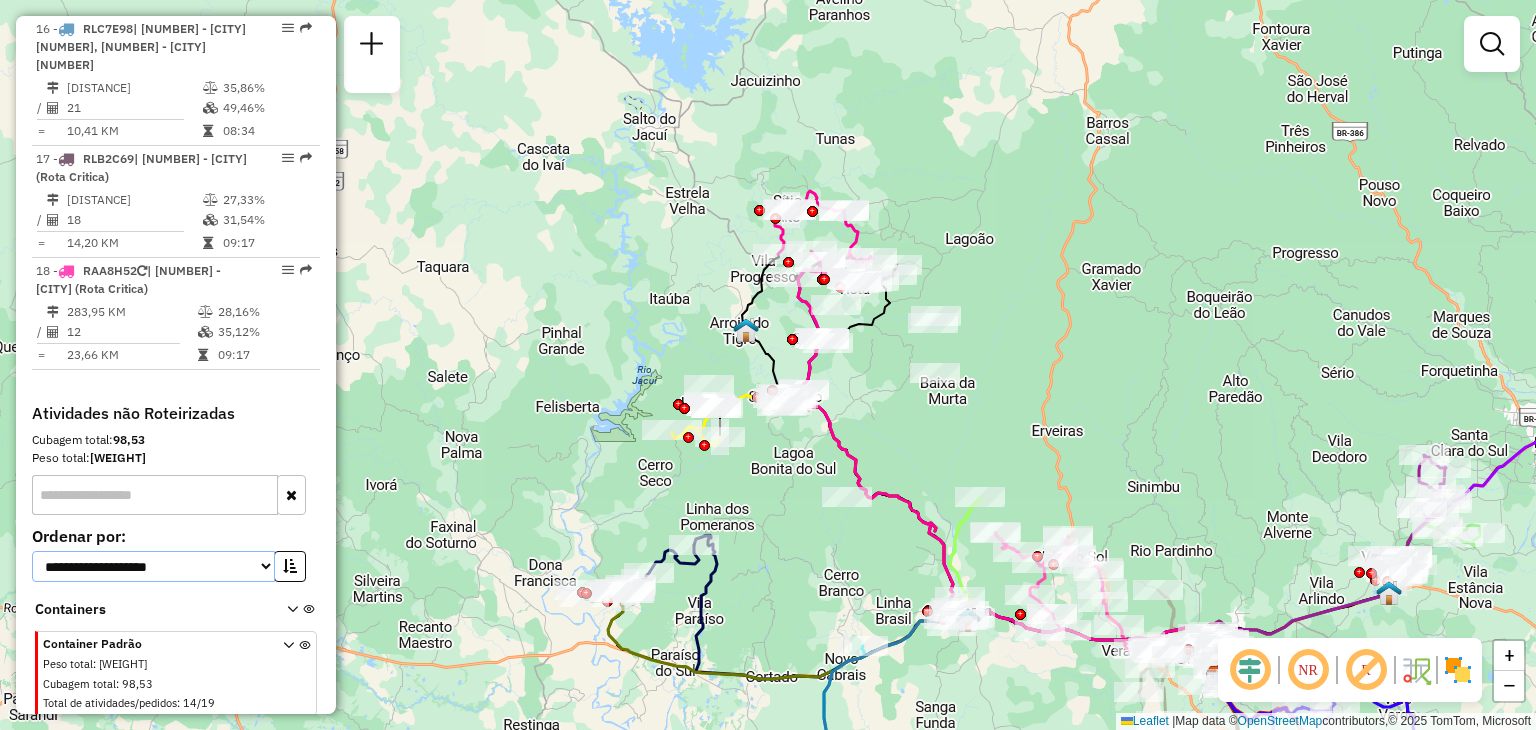 click on "**********" at bounding box center (153, 566) 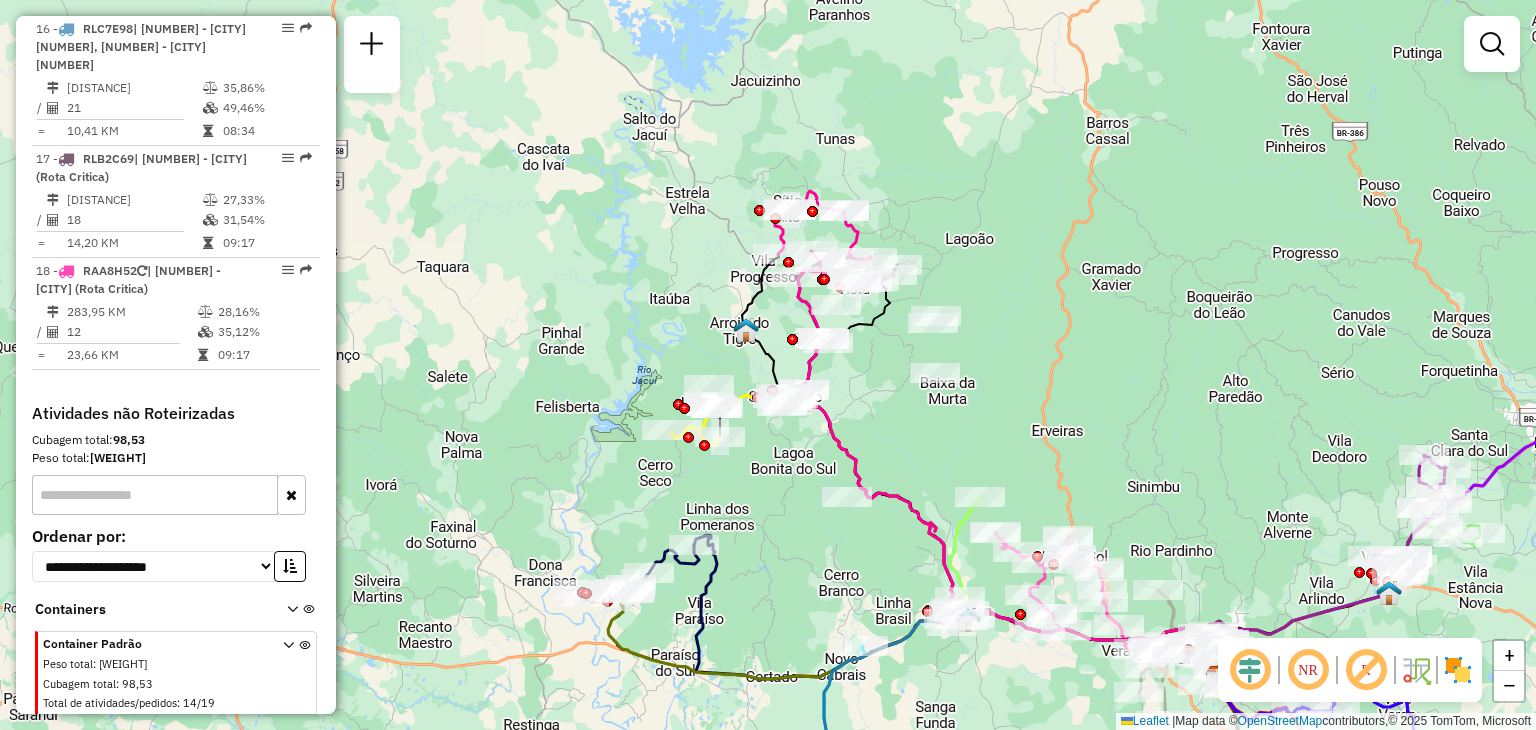click at bounding box center (292, 613) 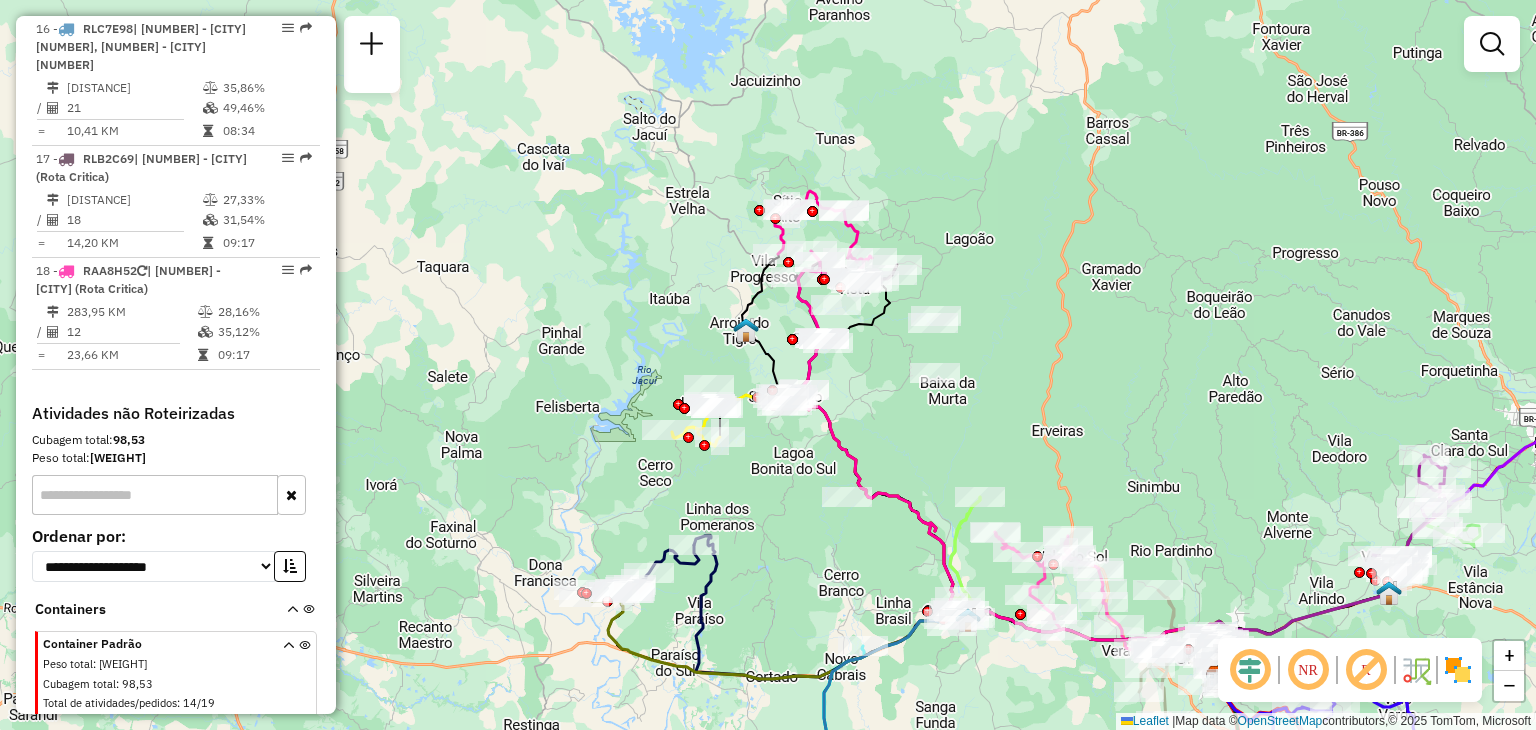 click at bounding box center (292, 613) 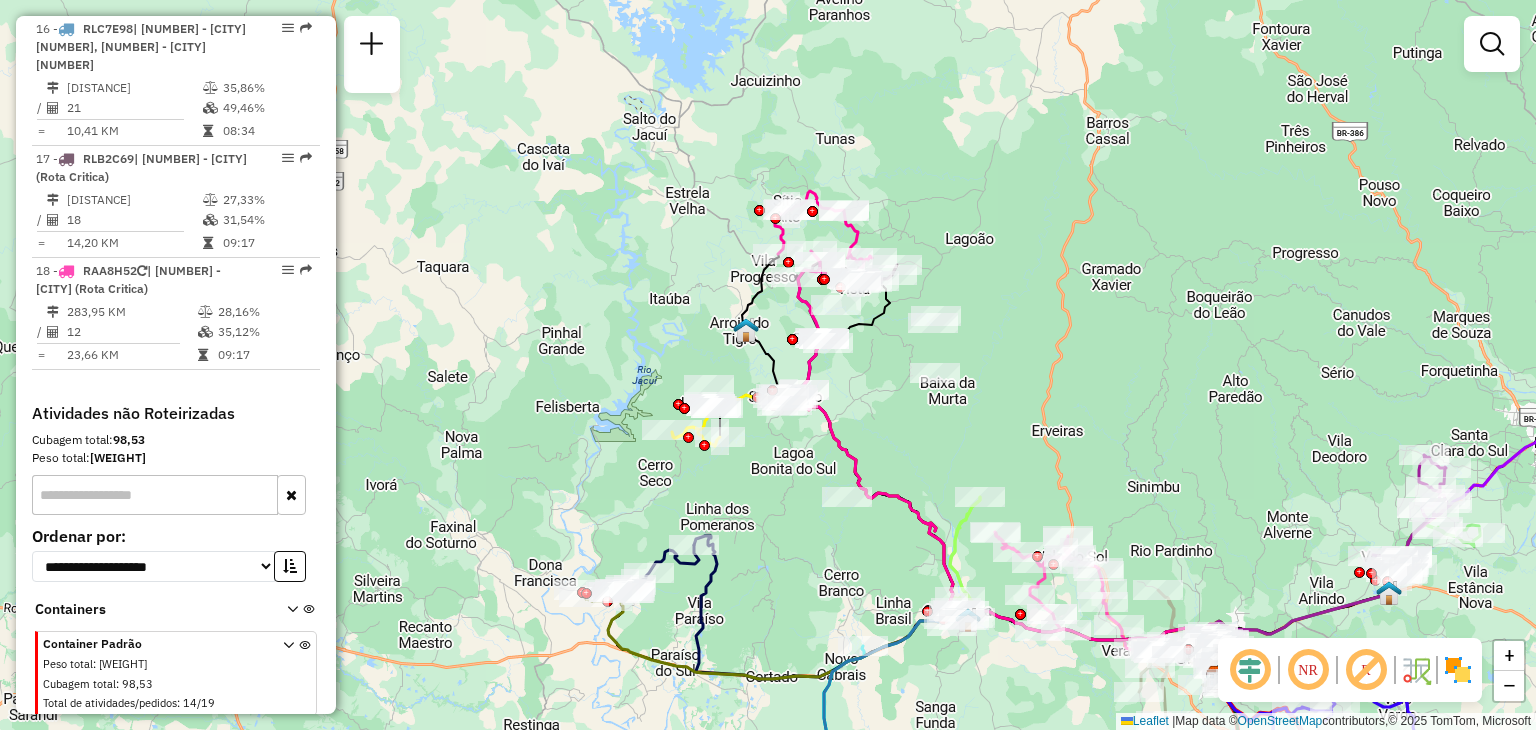 click at bounding box center (308, 613) 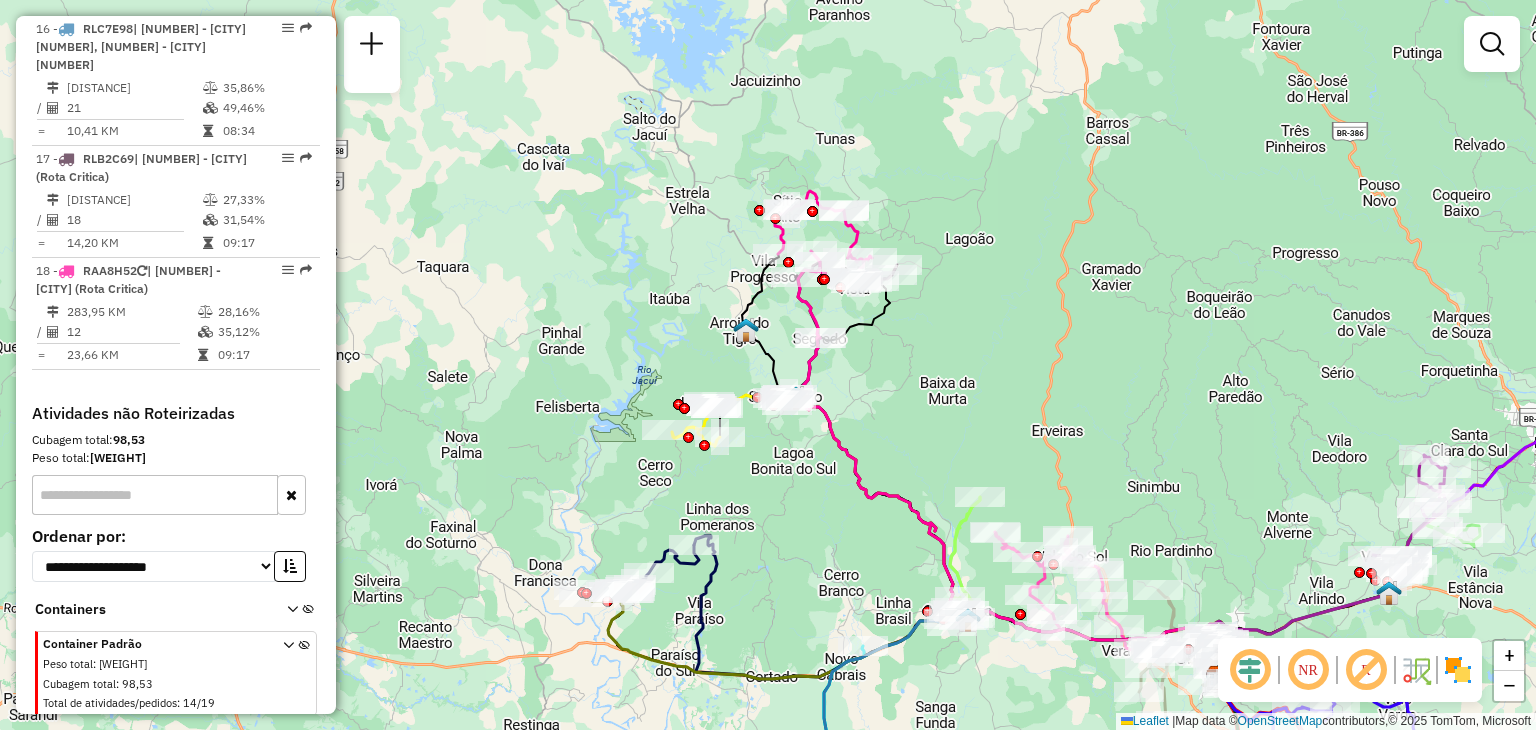 click at bounding box center [308, 613] 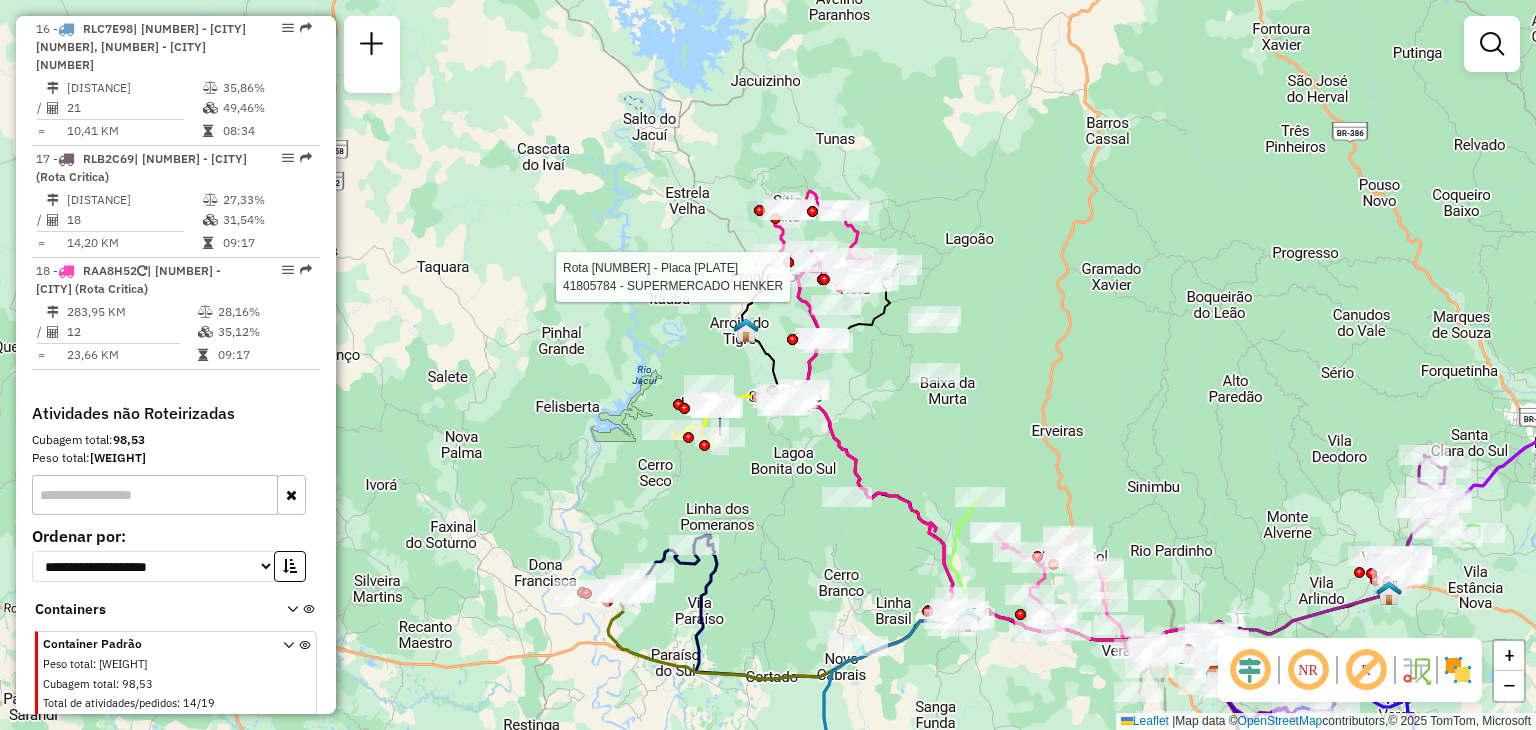 select on "**********" 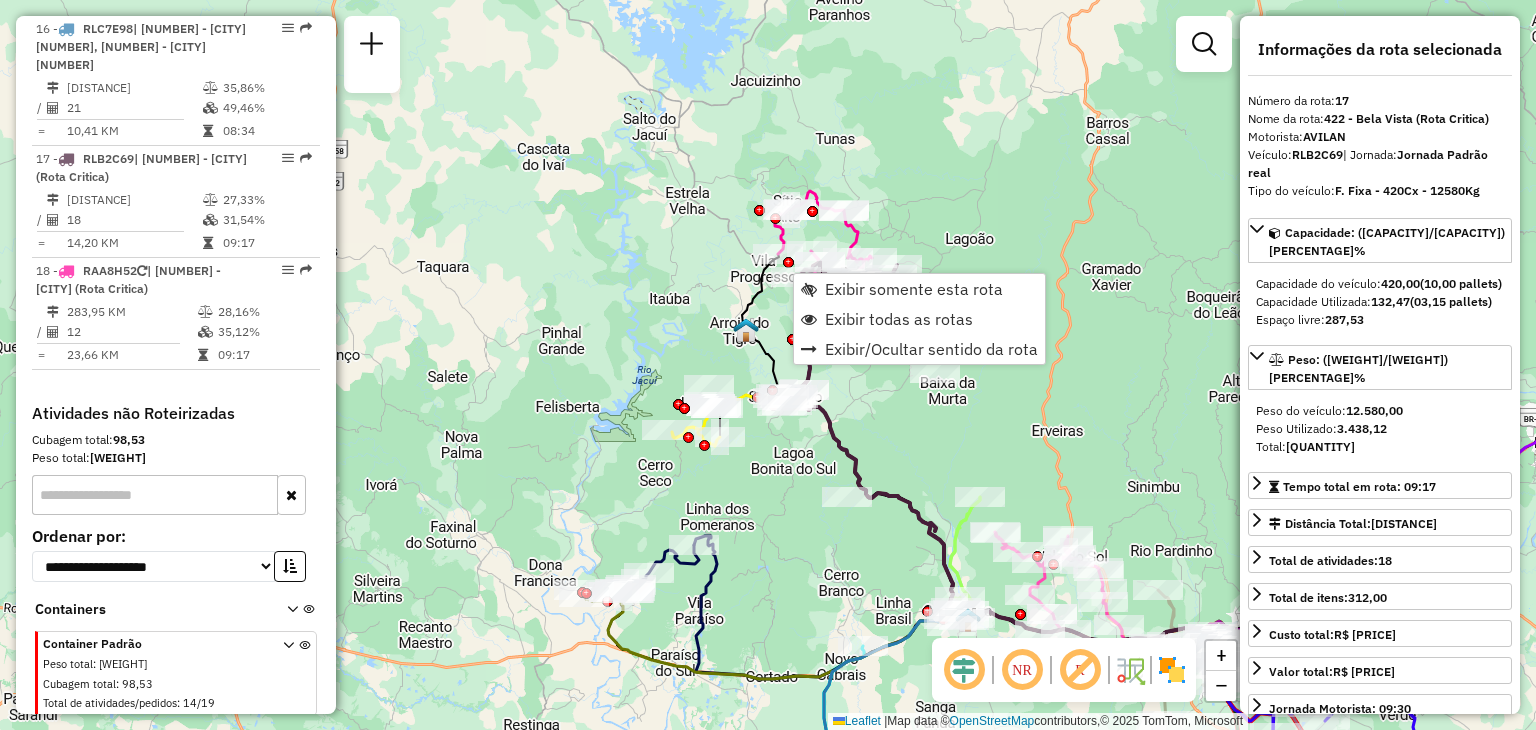click on "Containers" at bounding box center [176, 611] 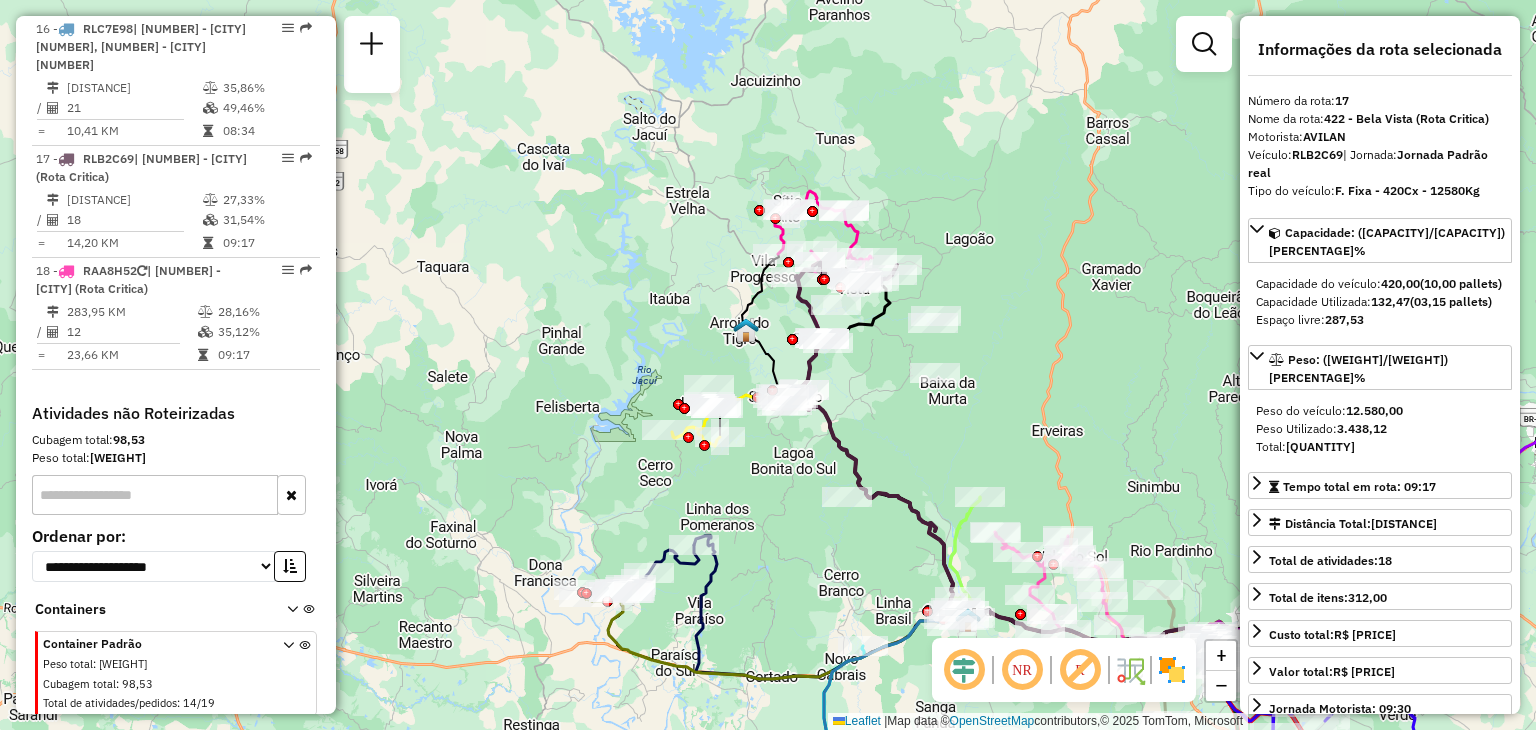 click at bounding box center (308, 613) 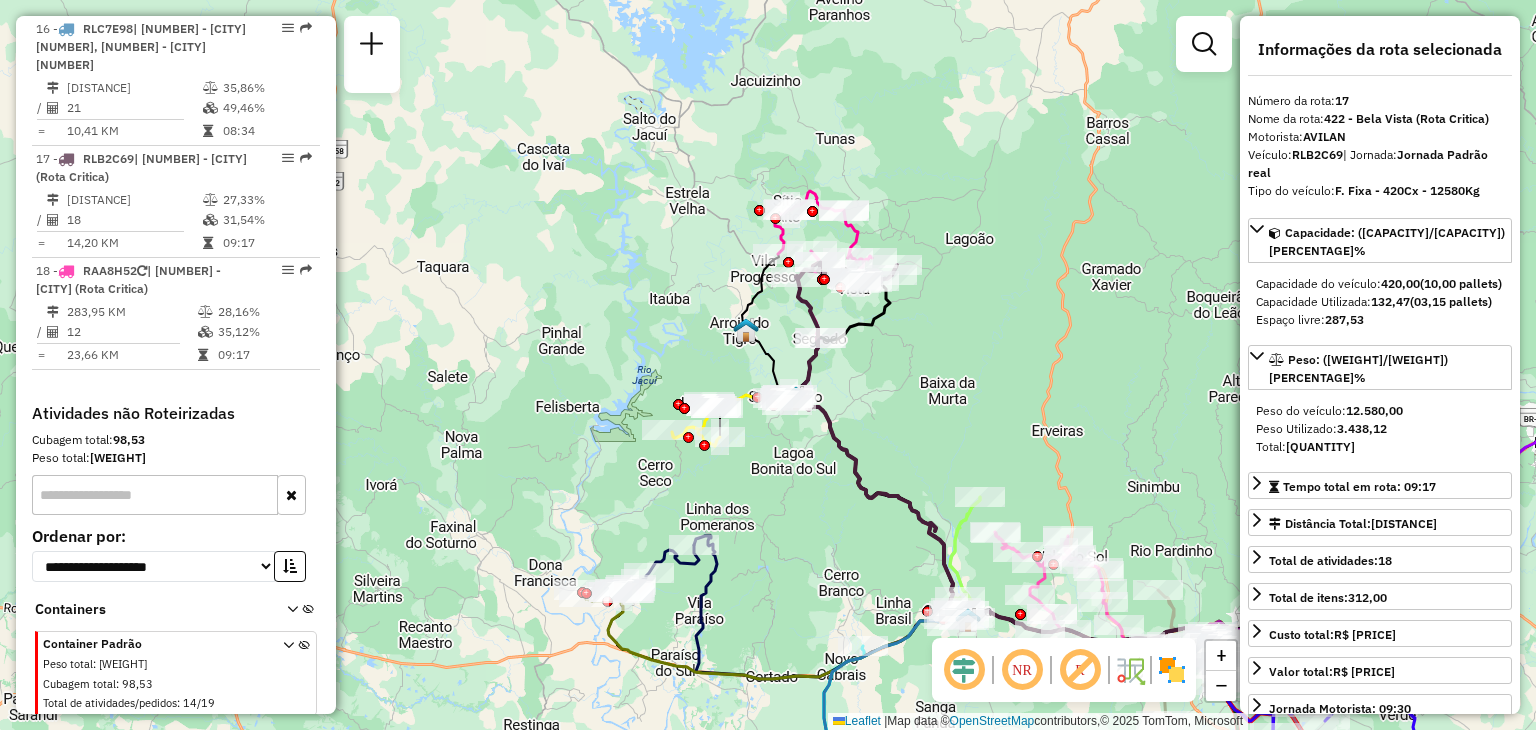 click at bounding box center (308, 613) 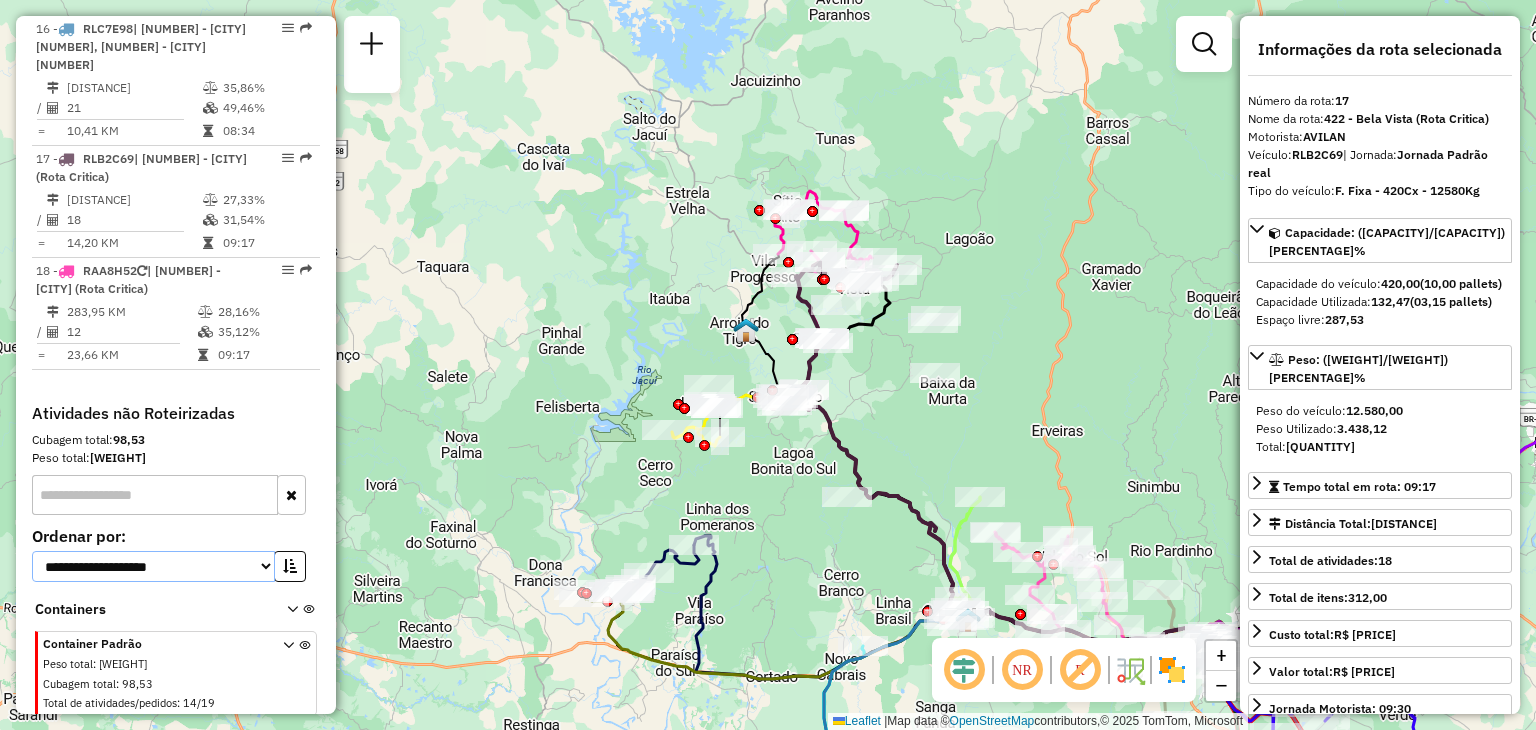 click on "**********" at bounding box center [153, 566] 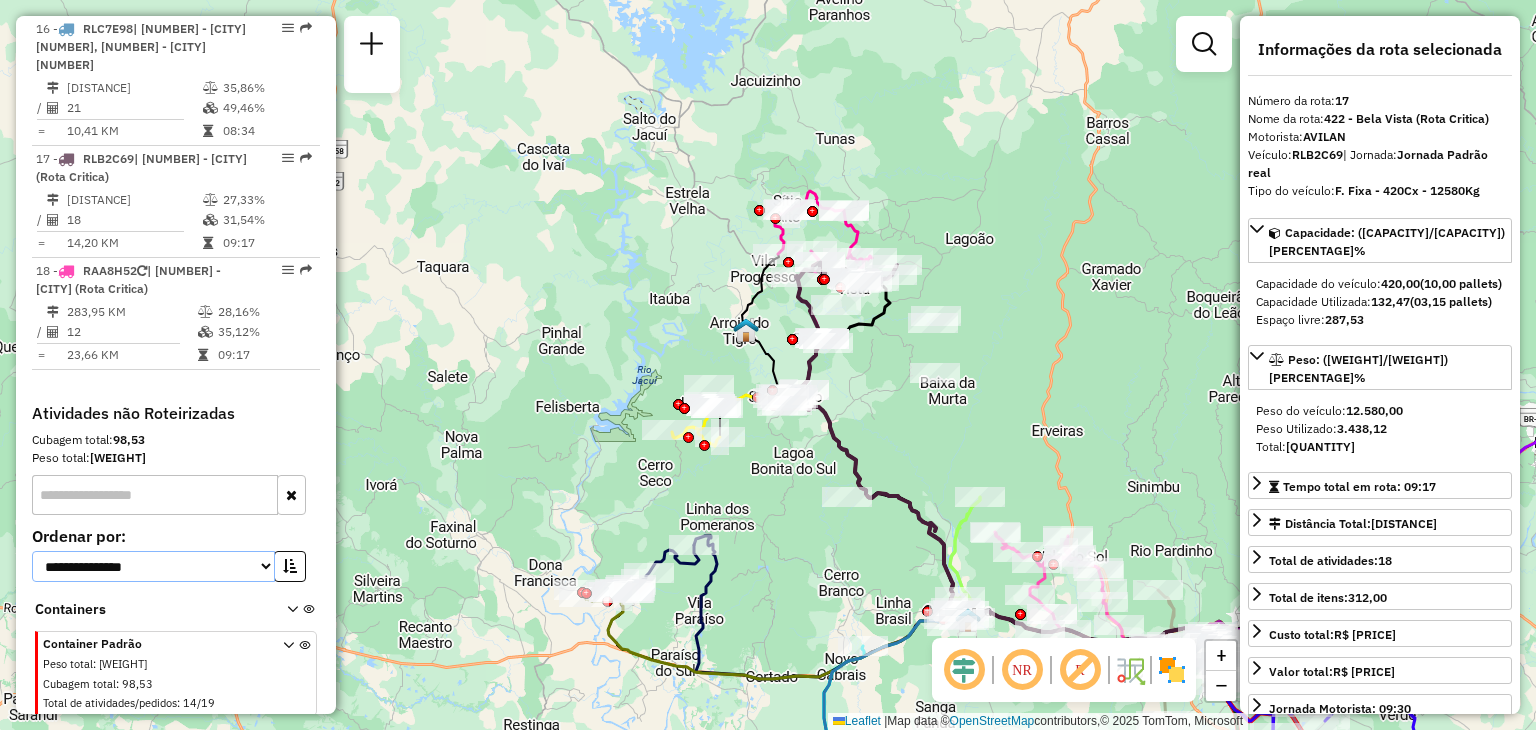 click on "**********" at bounding box center [153, 566] 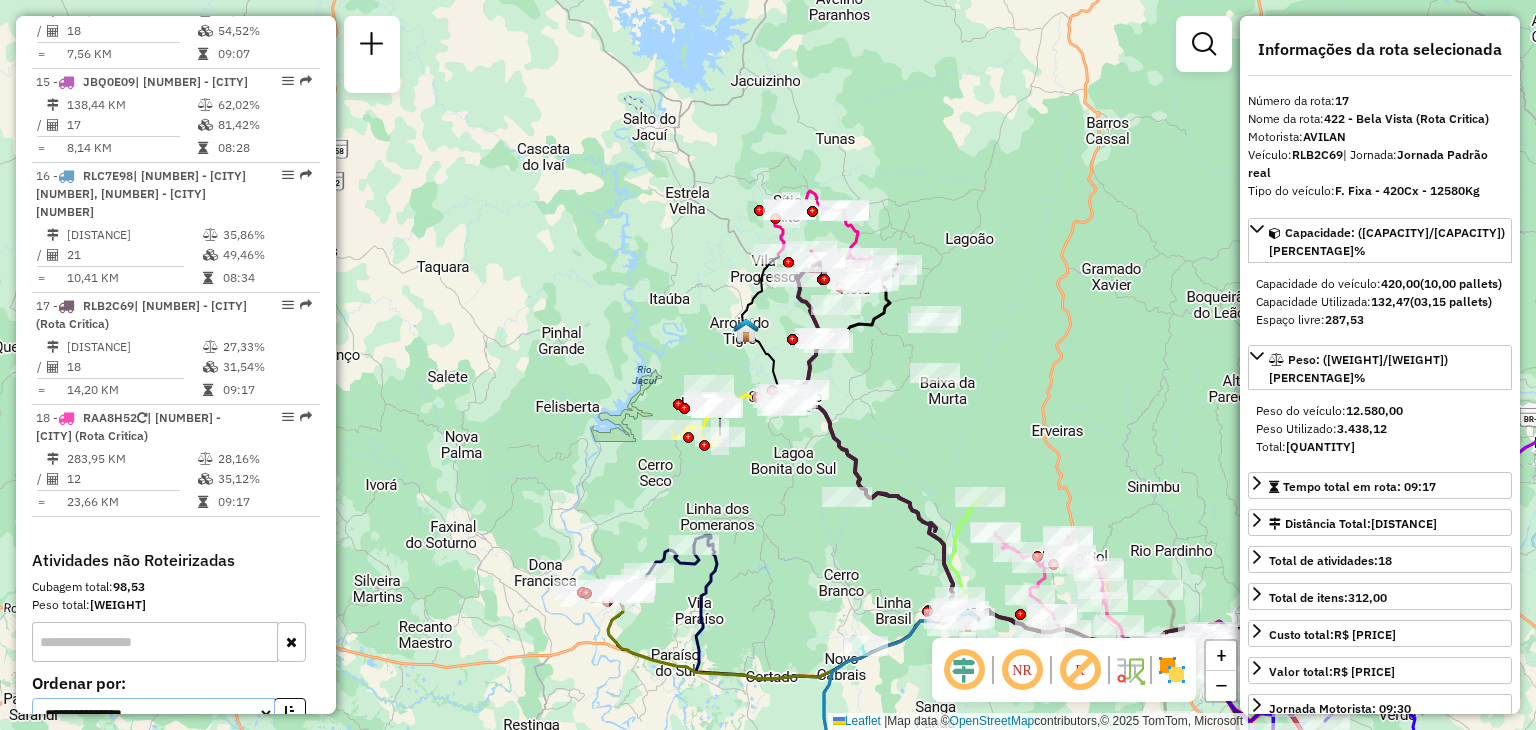 scroll, scrollTop: 2457, scrollLeft: 0, axis: vertical 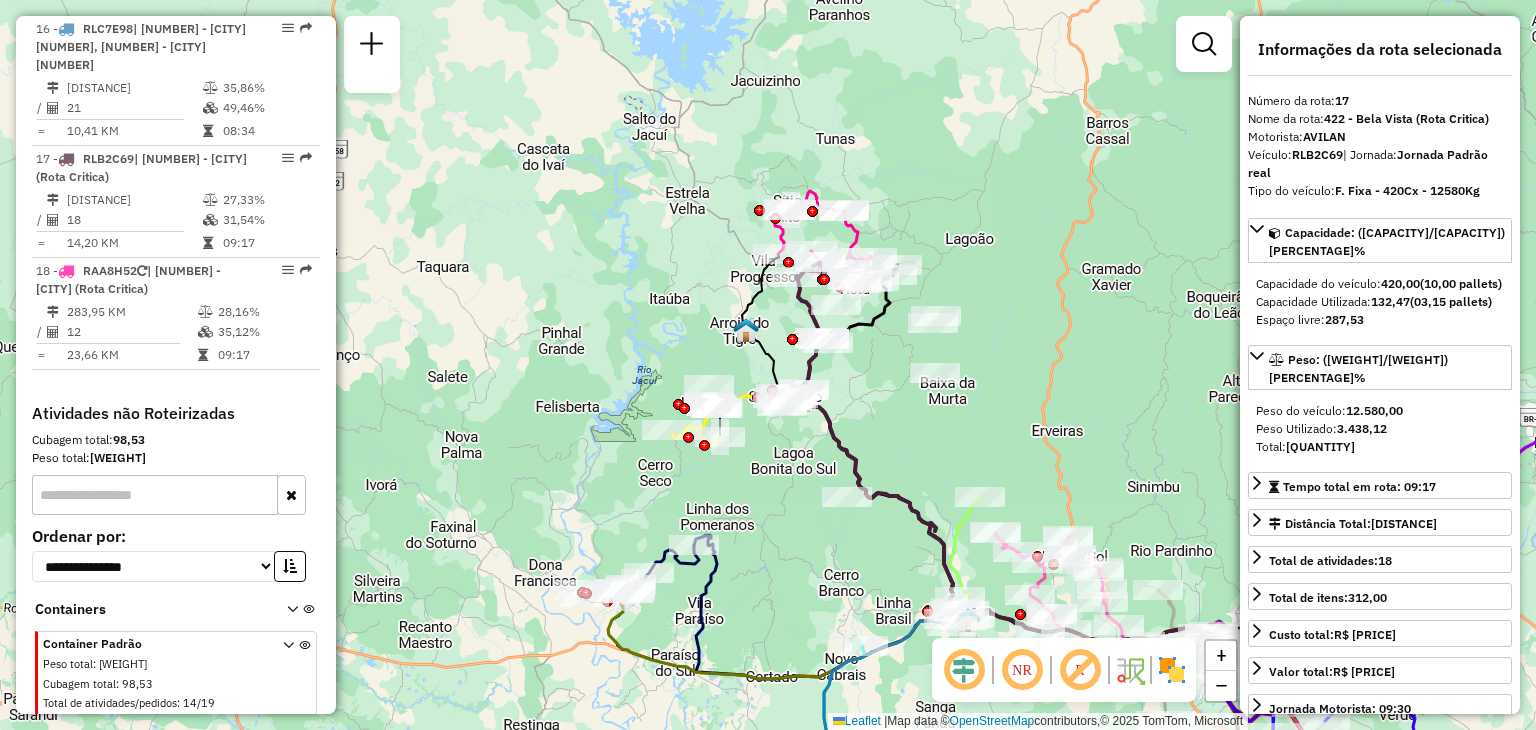 click at bounding box center [308, 613] 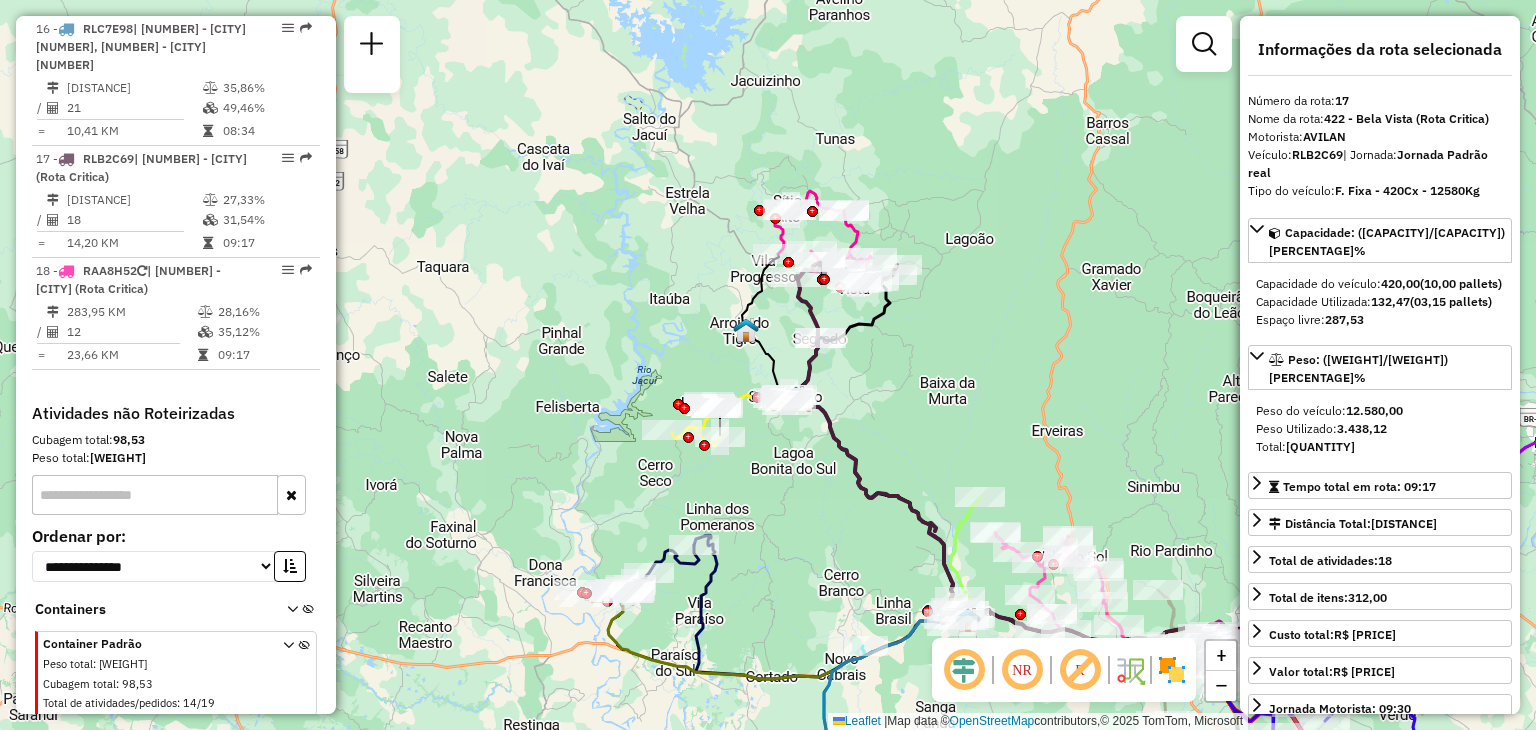 click at bounding box center [308, 613] 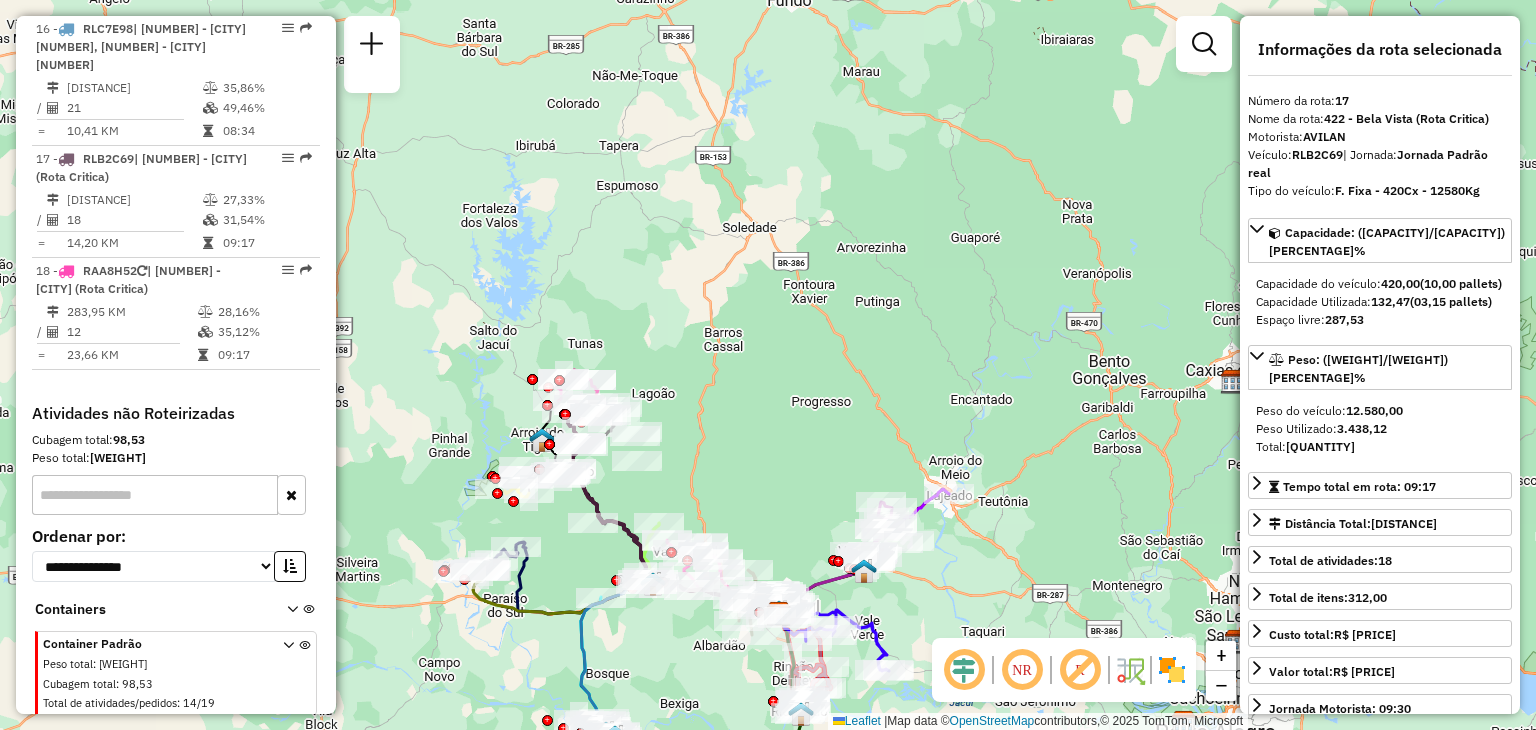 click at bounding box center [155, 495] 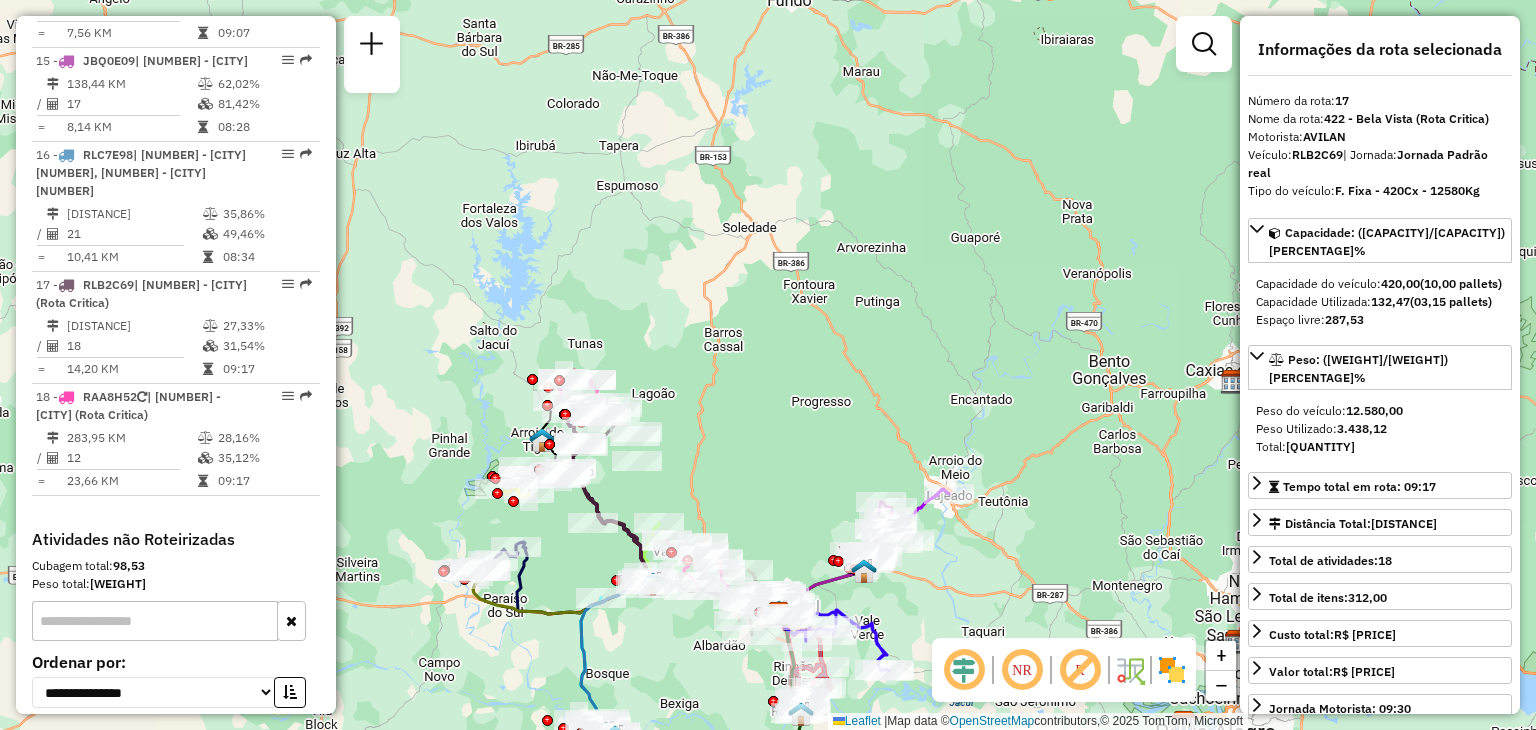 scroll, scrollTop: 2457, scrollLeft: 0, axis: vertical 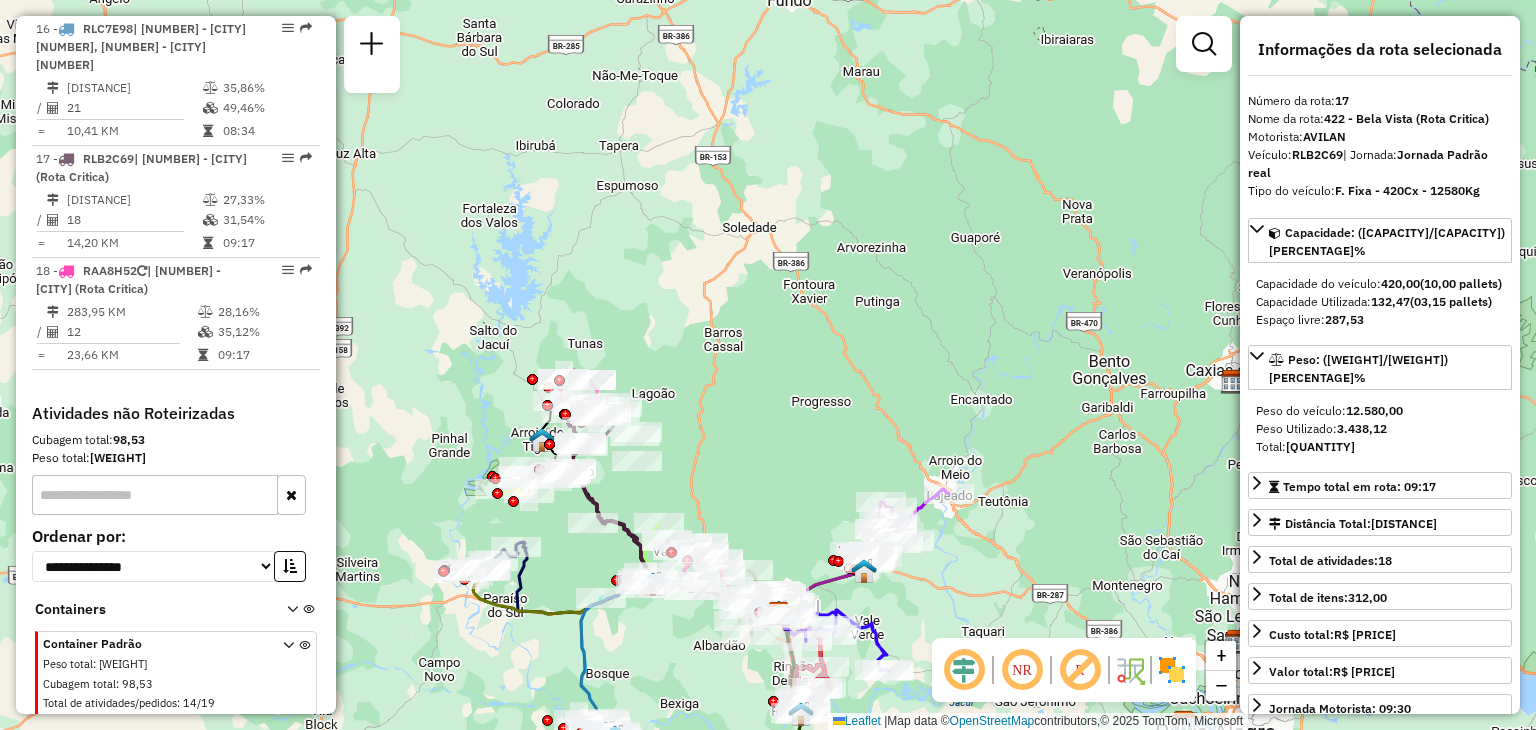 click on "Cubagem total : [VOLUME]" at bounding box center [151, 684] 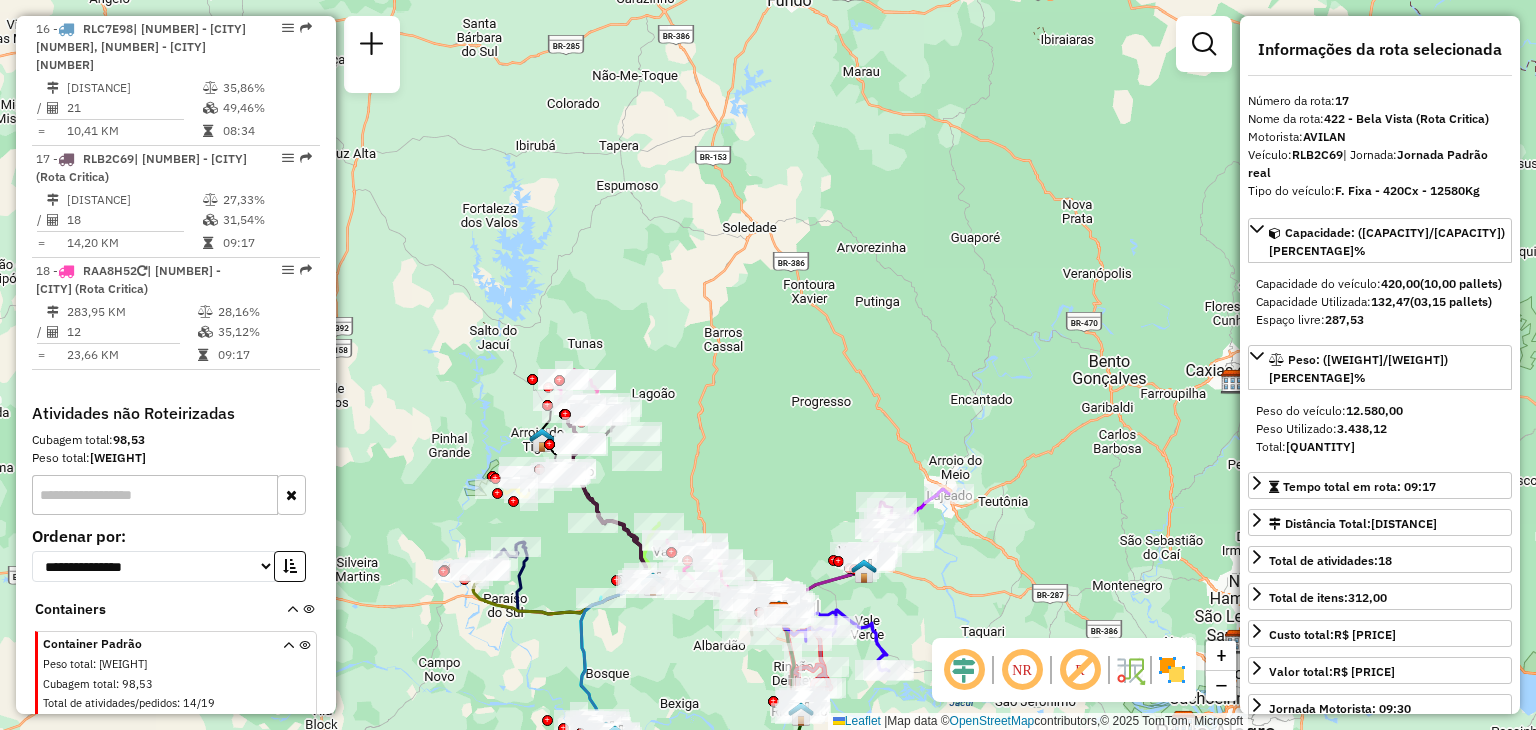 click at bounding box center (288, 677) 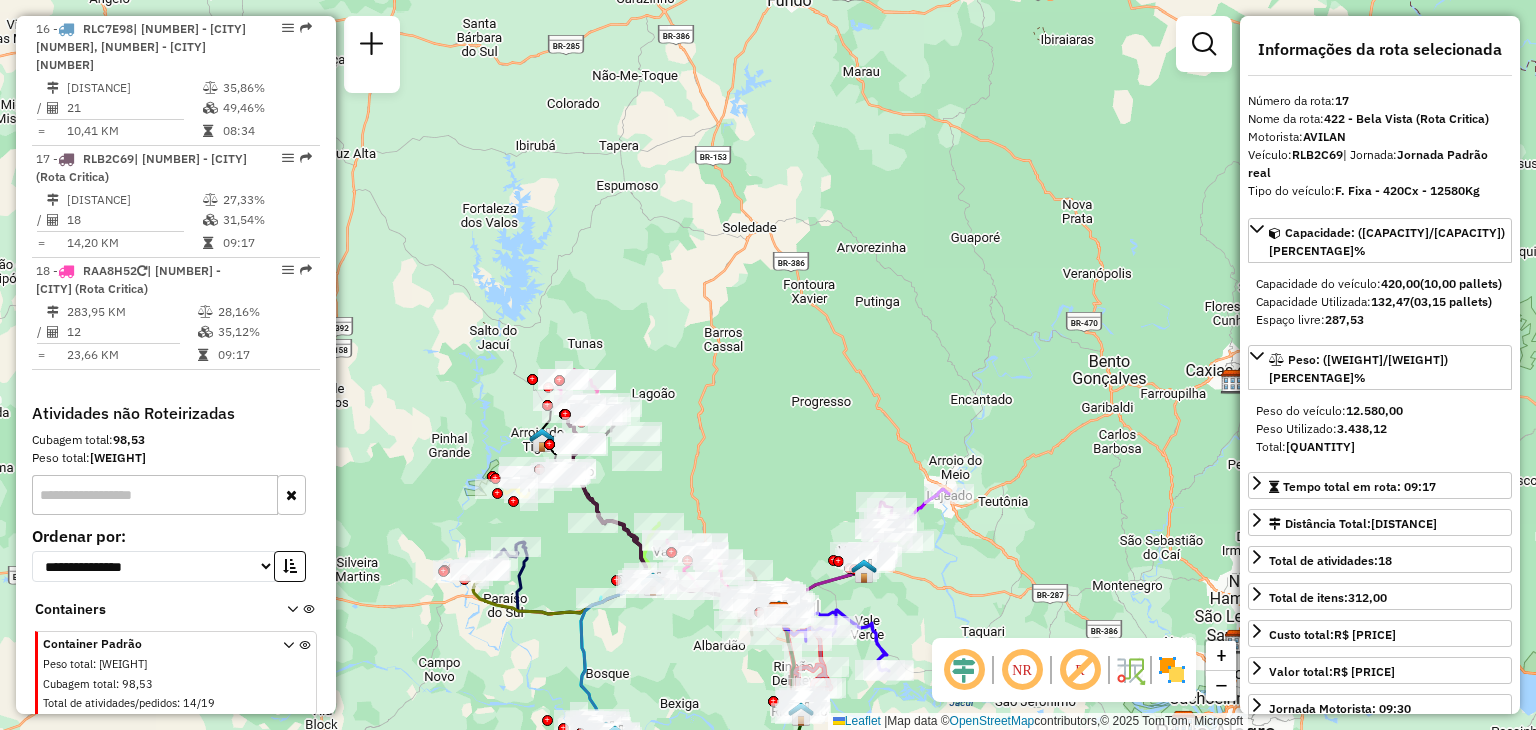 click on "Peso total : [WEIGHT]" at bounding box center (151, 664) 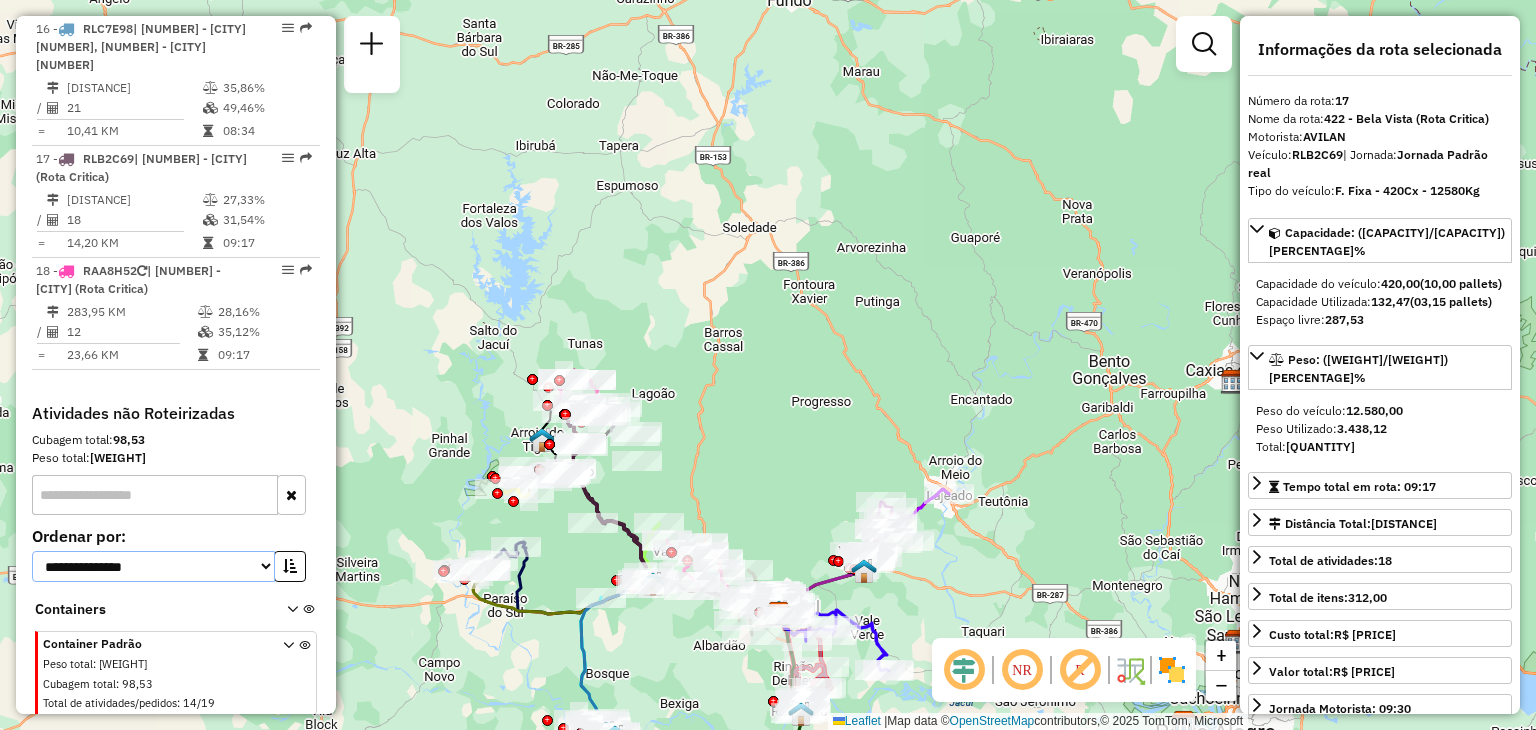 click on "**********" at bounding box center (153, 566) 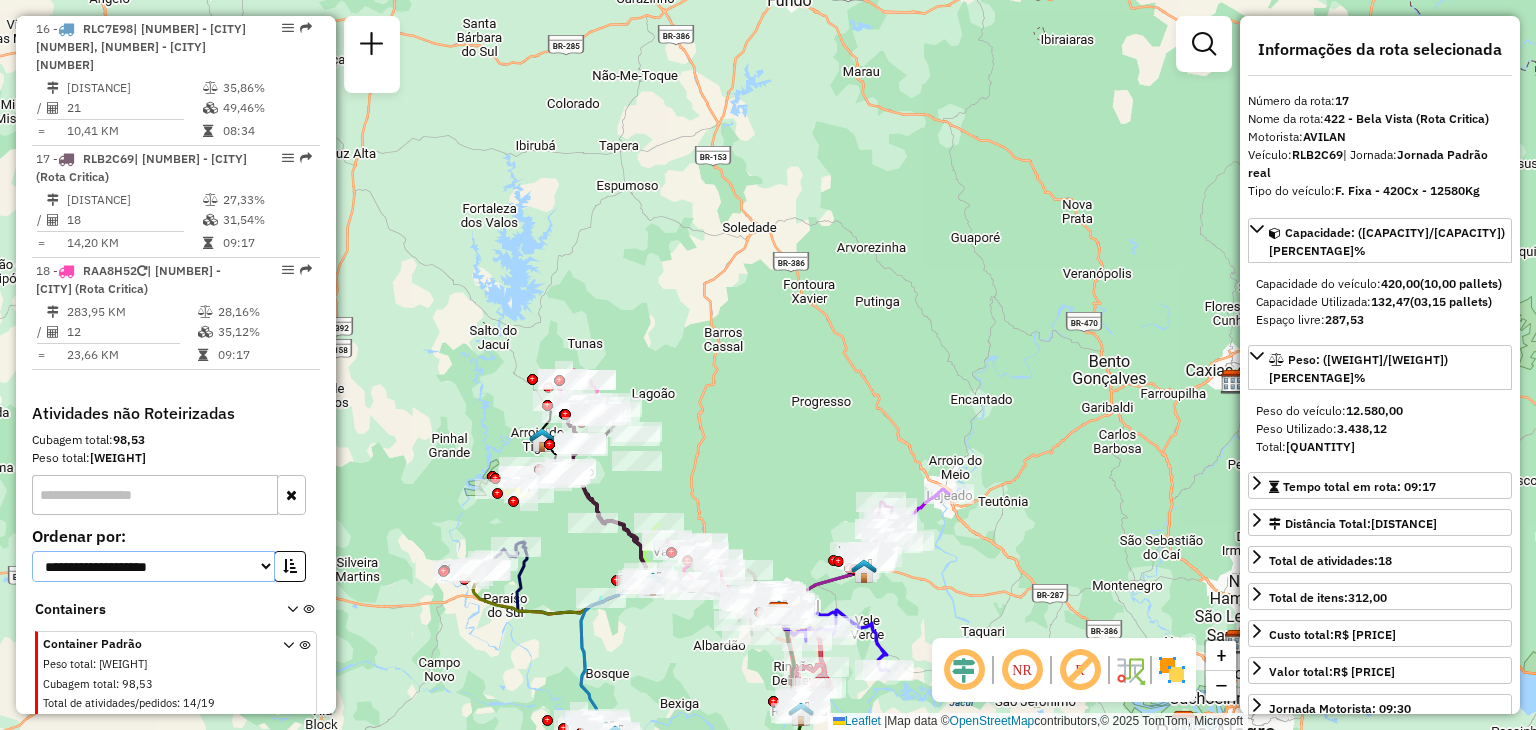 click on "**********" at bounding box center (153, 566) 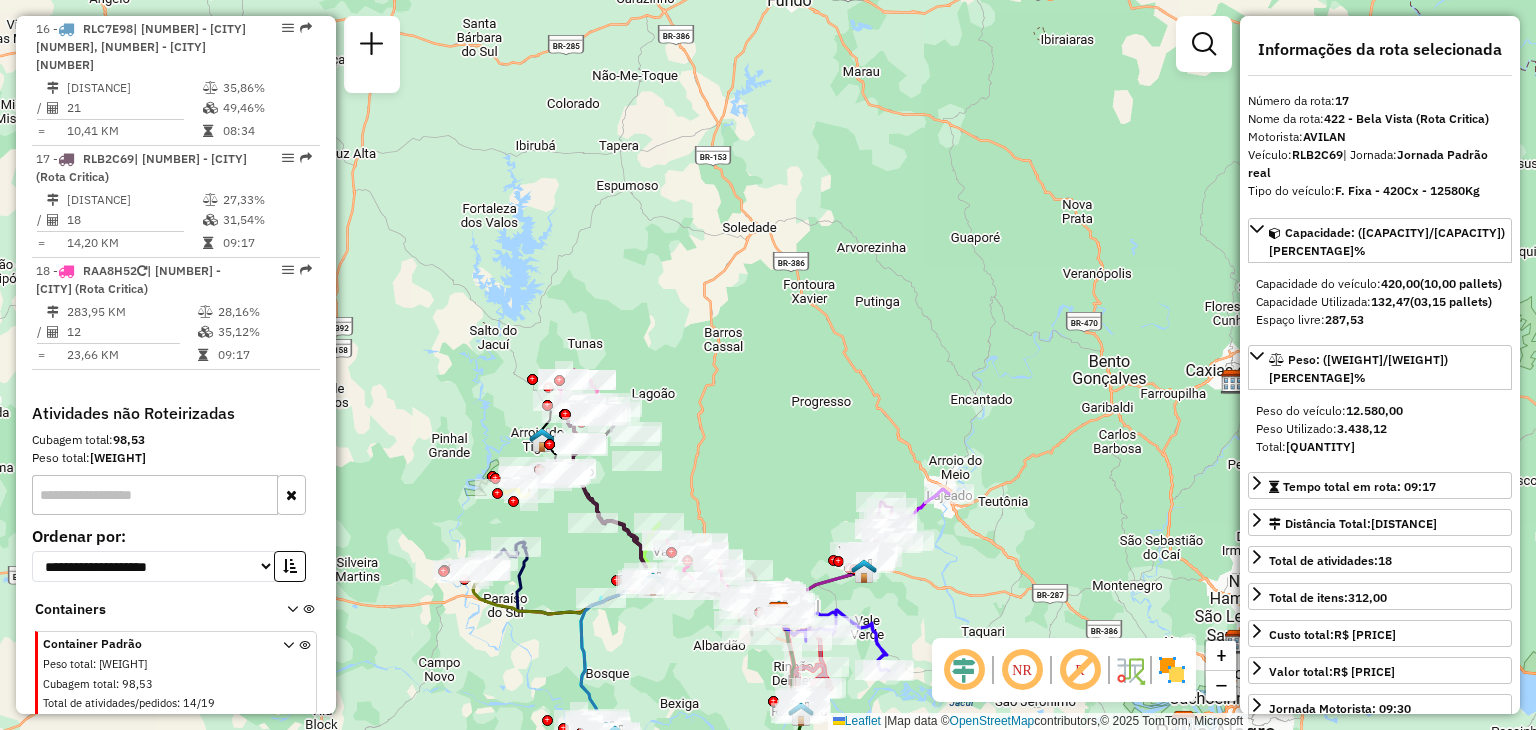 click at bounding box center (296, 675) 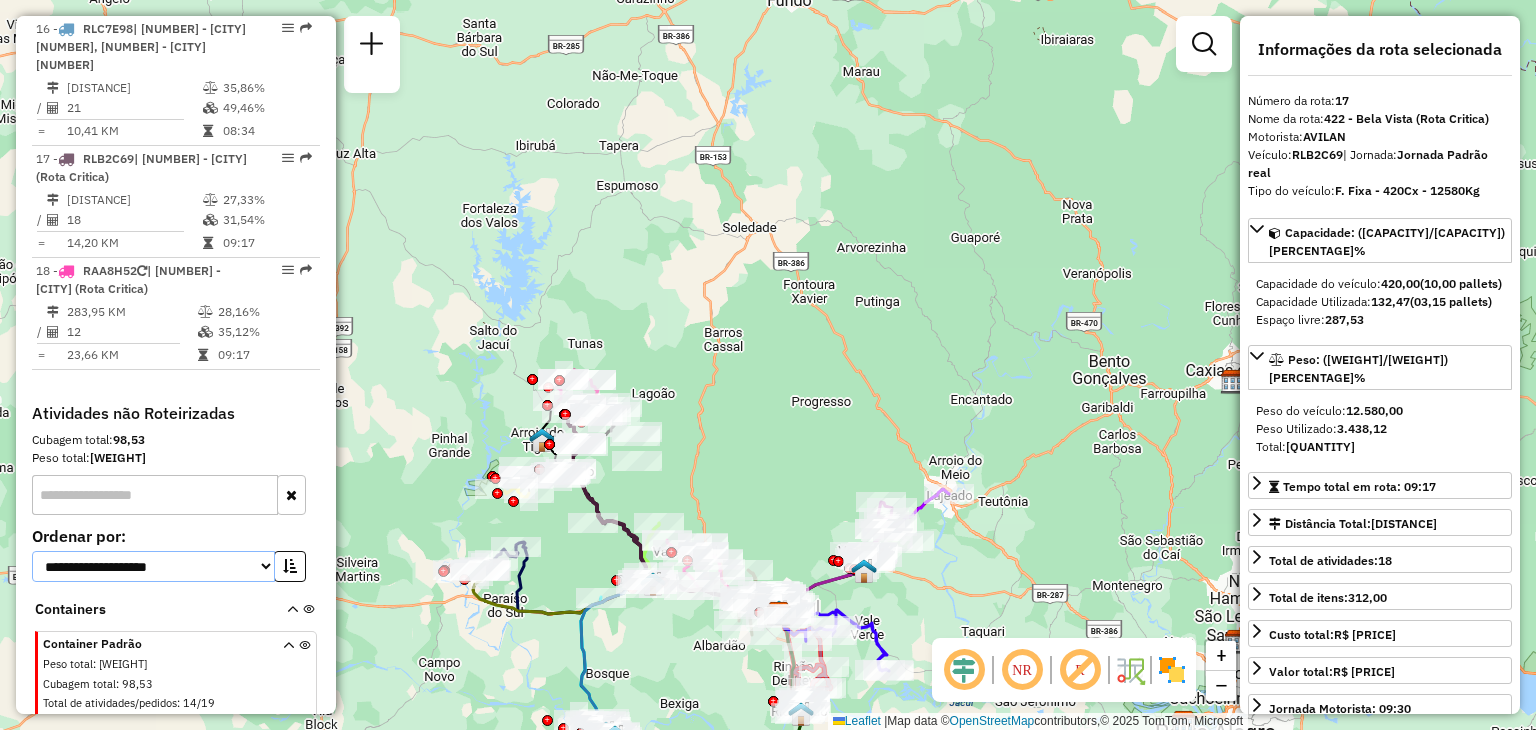 click on "**********" at bounding box center (153, 566) 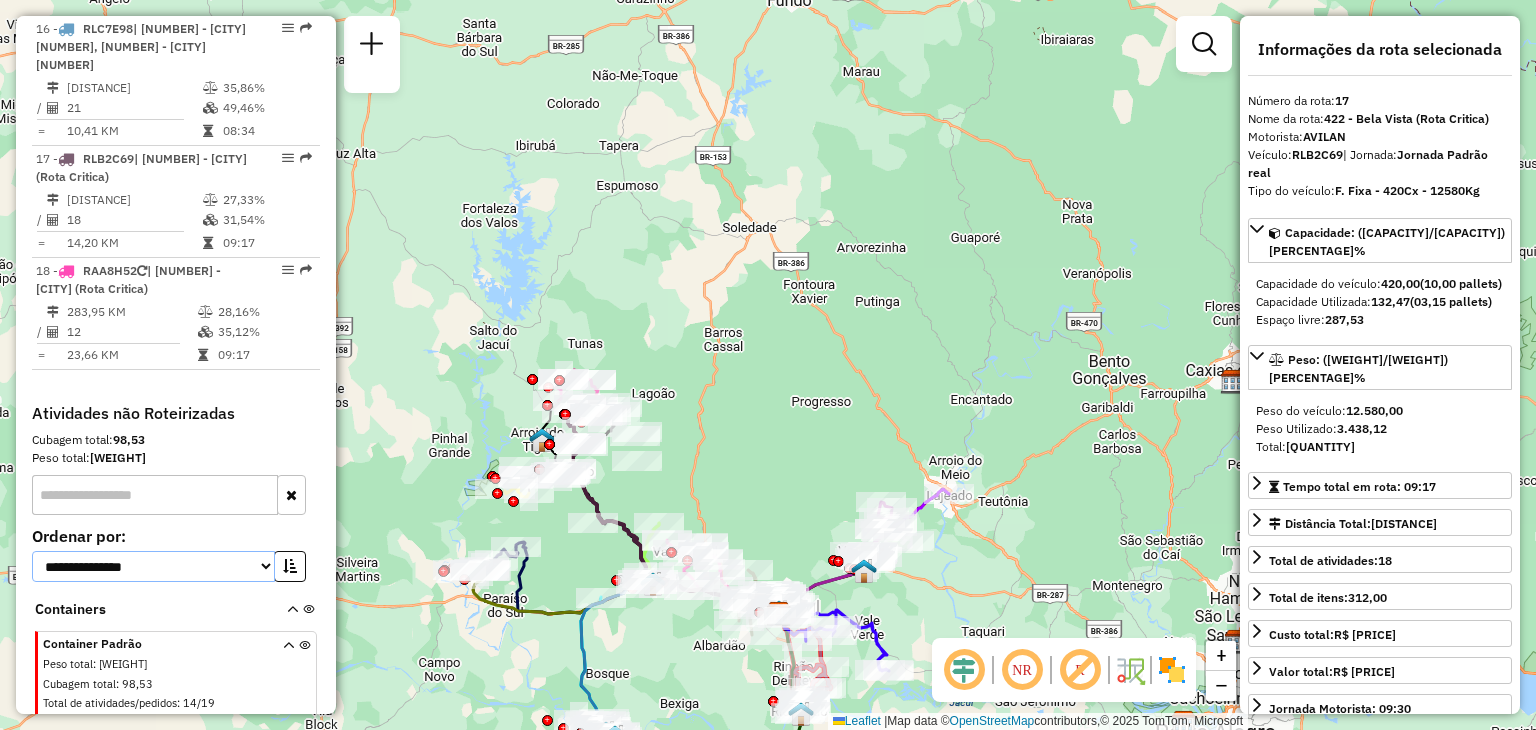 click on "**********" at bounding box center (153, 566) 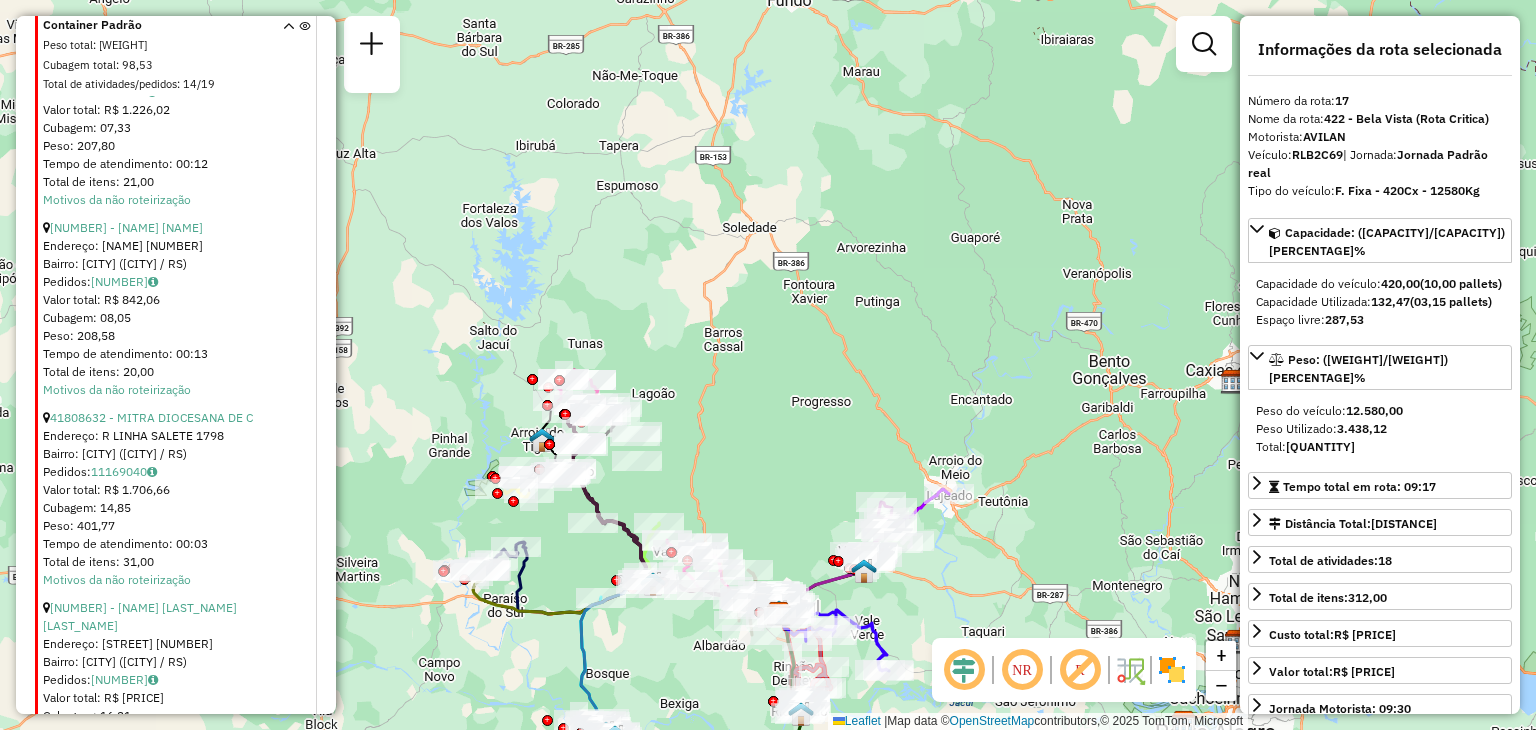 scroll, scrollTop: 5947, scrollLeft: 0, axis: vertical 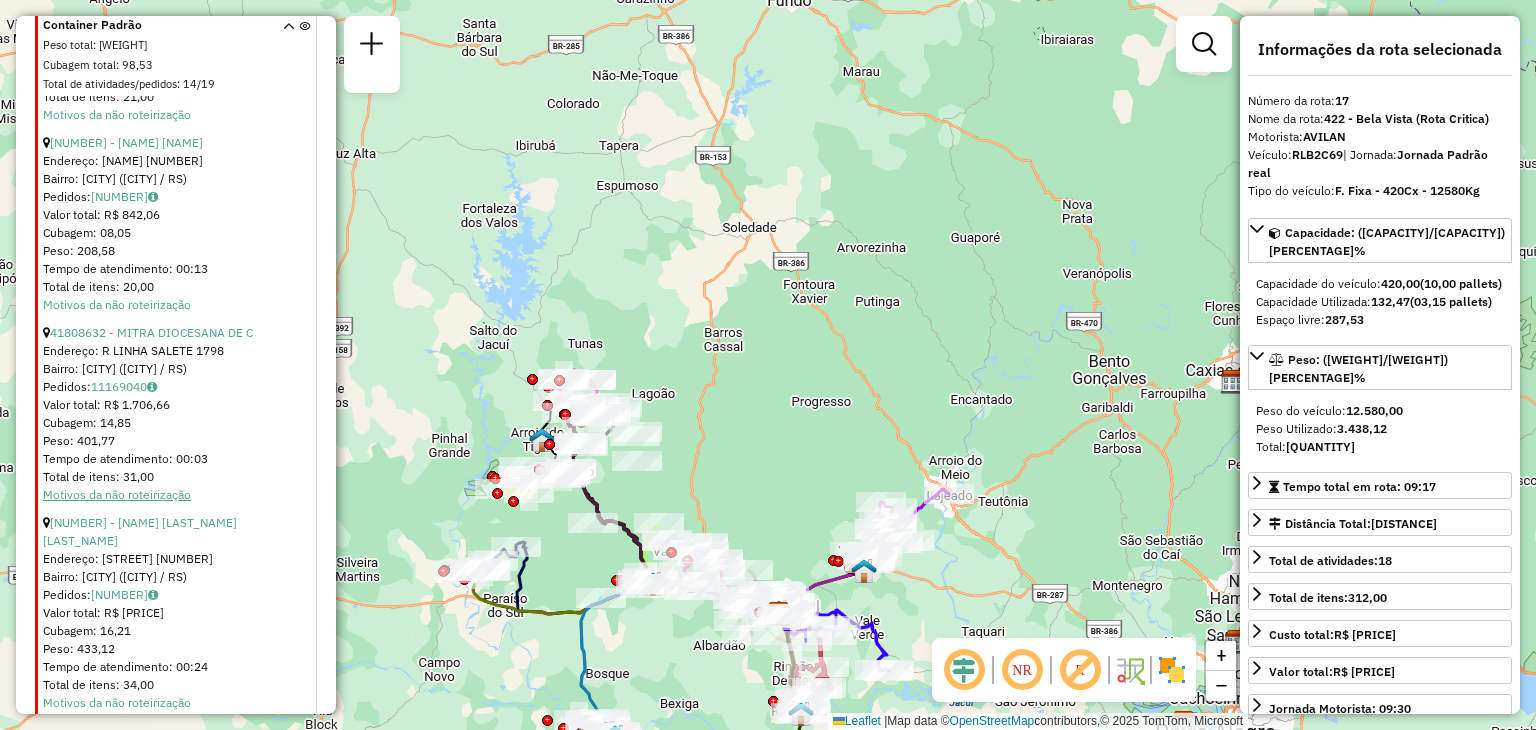 click on "Motivos da não roteirização" at bounding box center [117, 494] 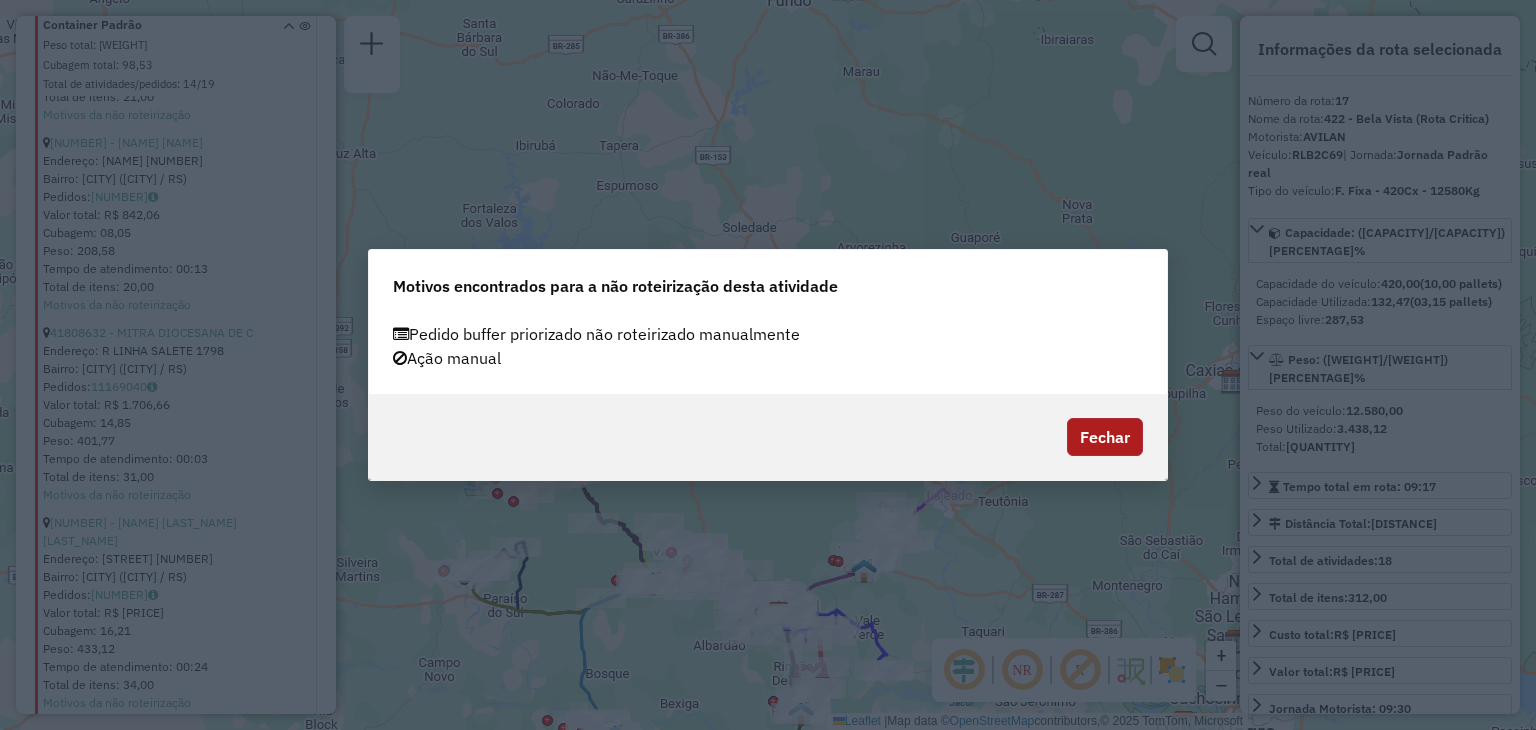 click on "Fechar" 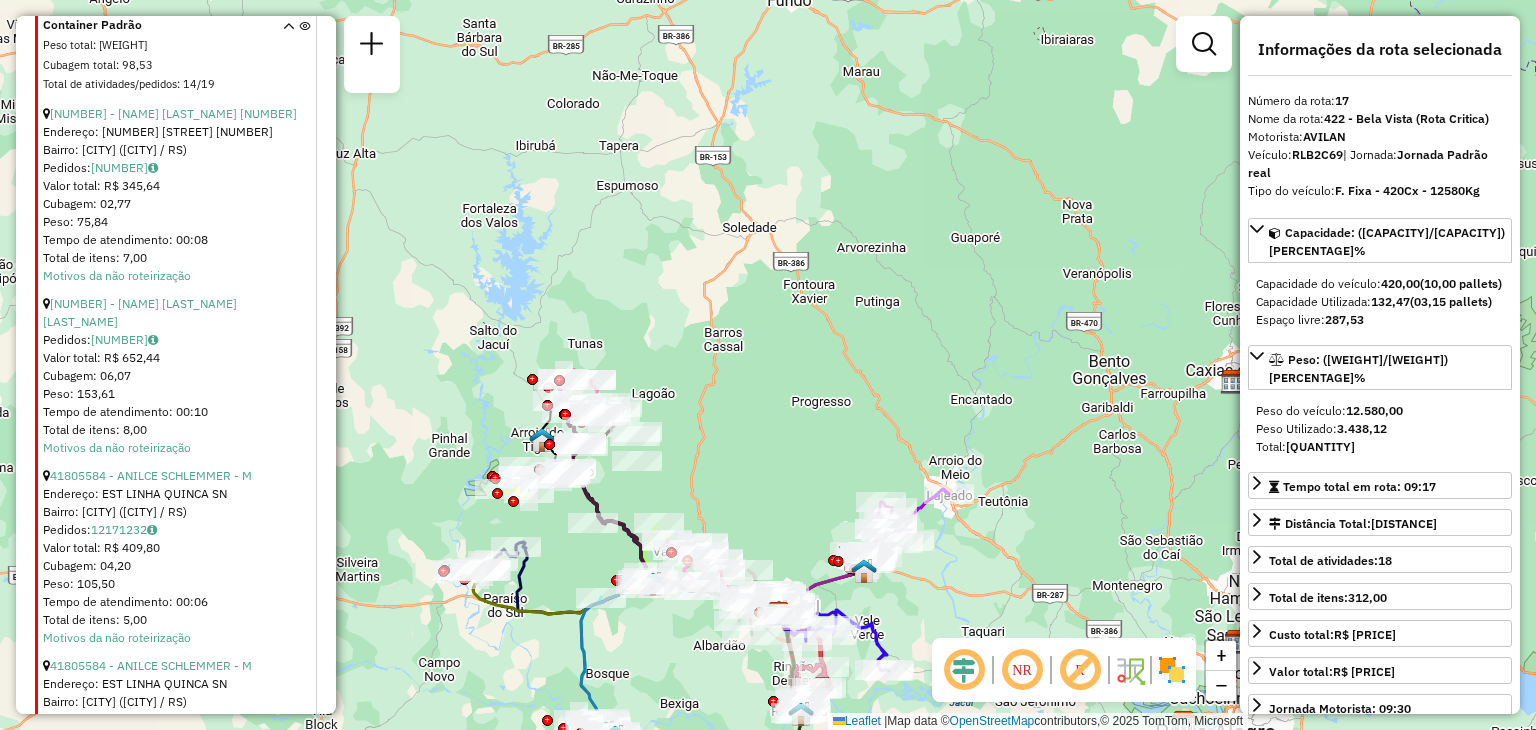 scroll, scrollTop: 3047, scrollLeft: 0, axis: vertical 